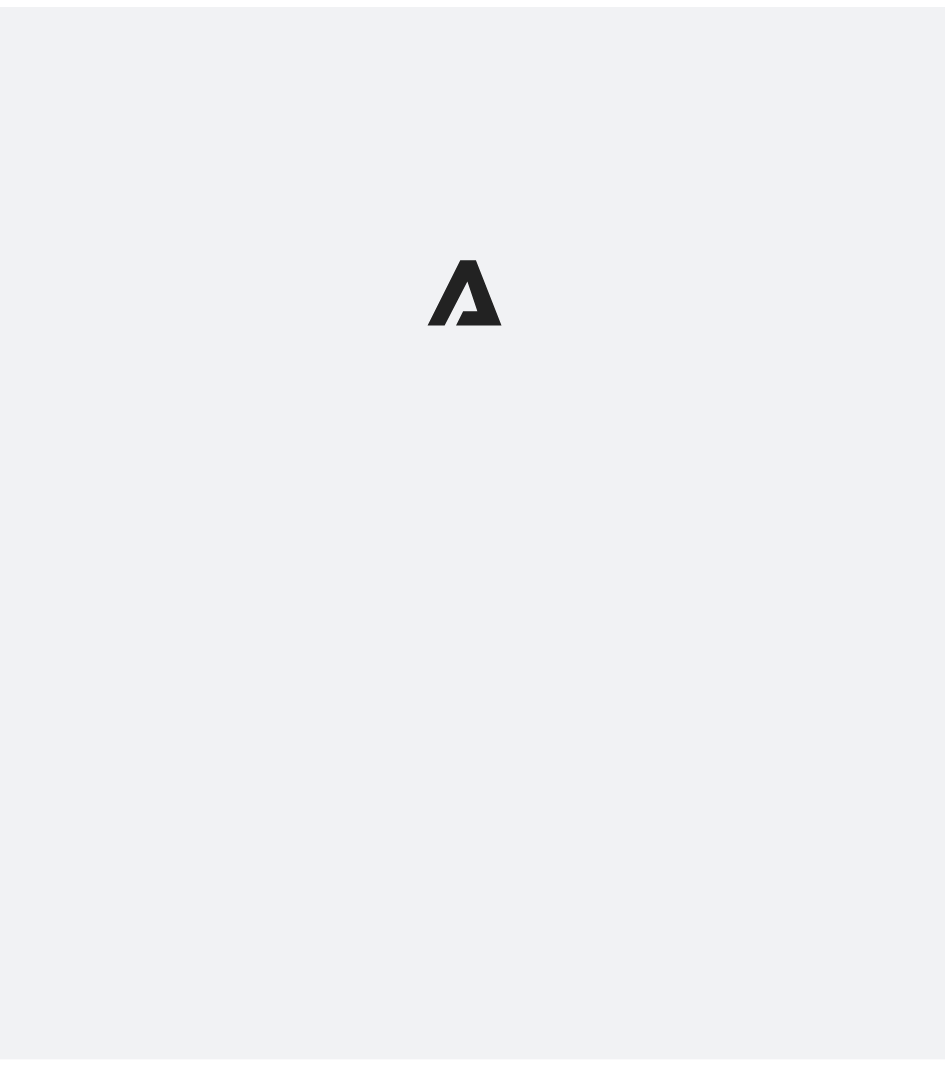 scroll, scrollTop: 0, scrollLeft: 0, axis: both 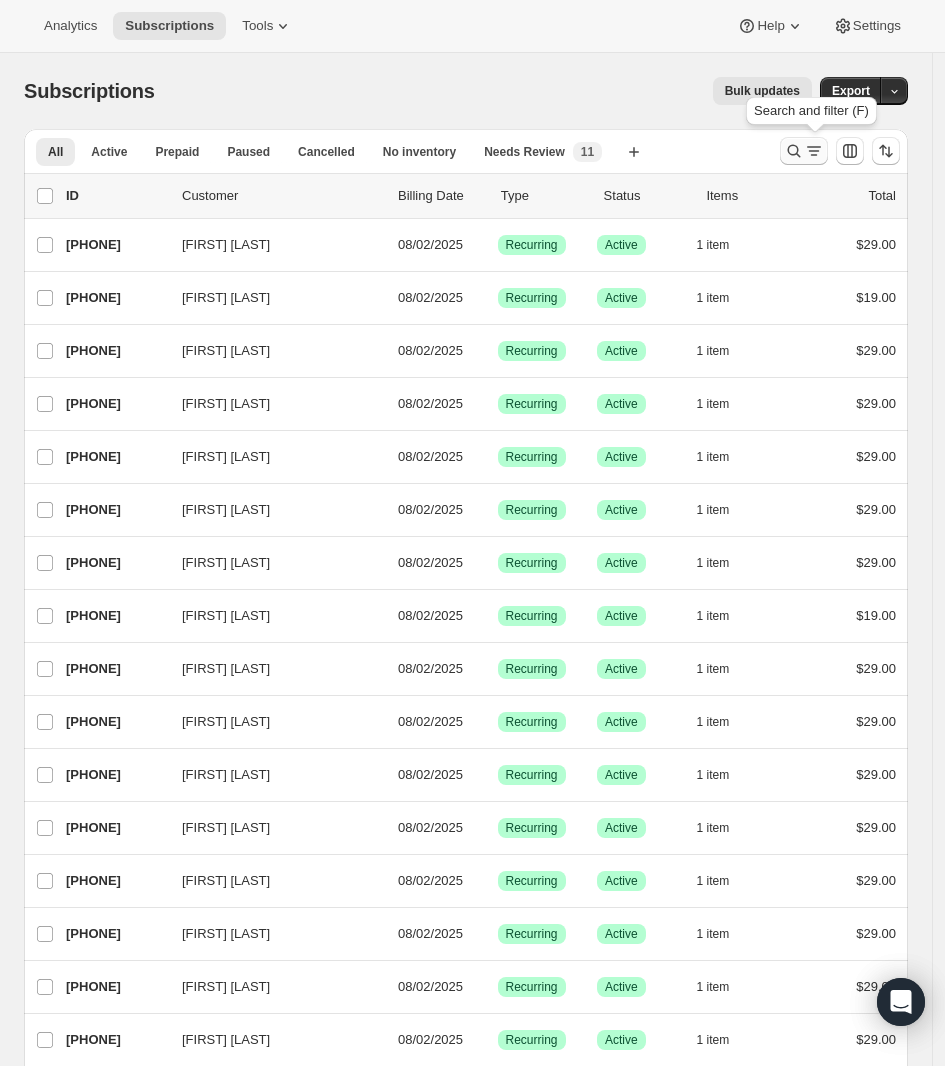 click at bounding box center [804, 151] 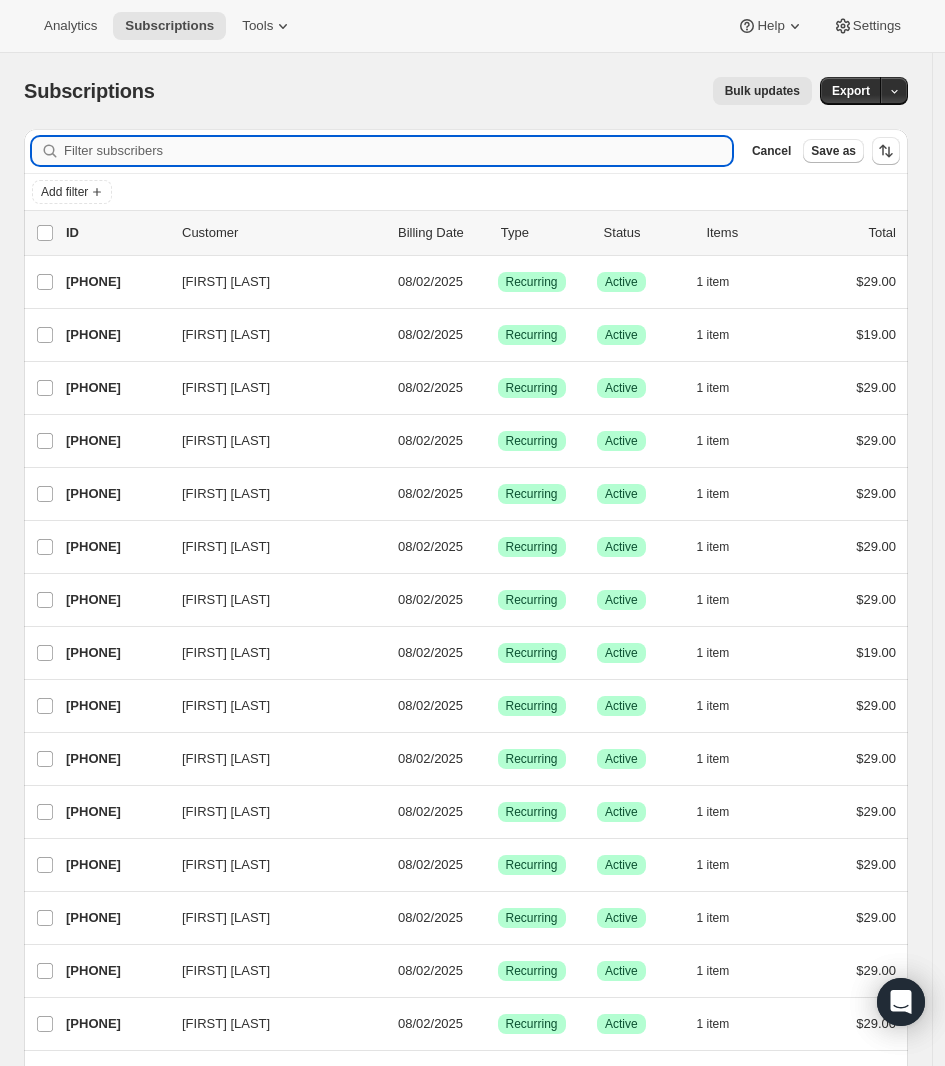 click on "Filter subscribers Cancel Save as" at bounding box center [466, 151] 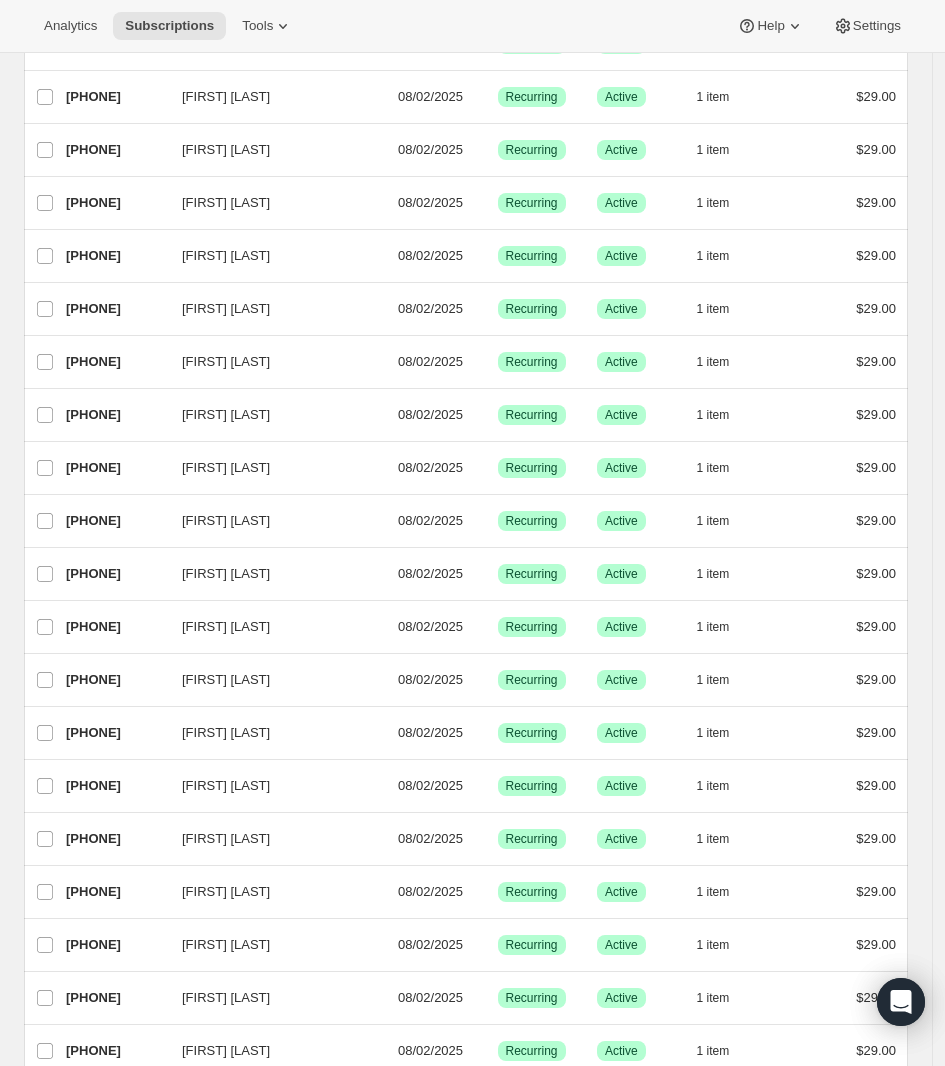 scroll, scrollTop: 0, scrollLeft: 0, axis: both 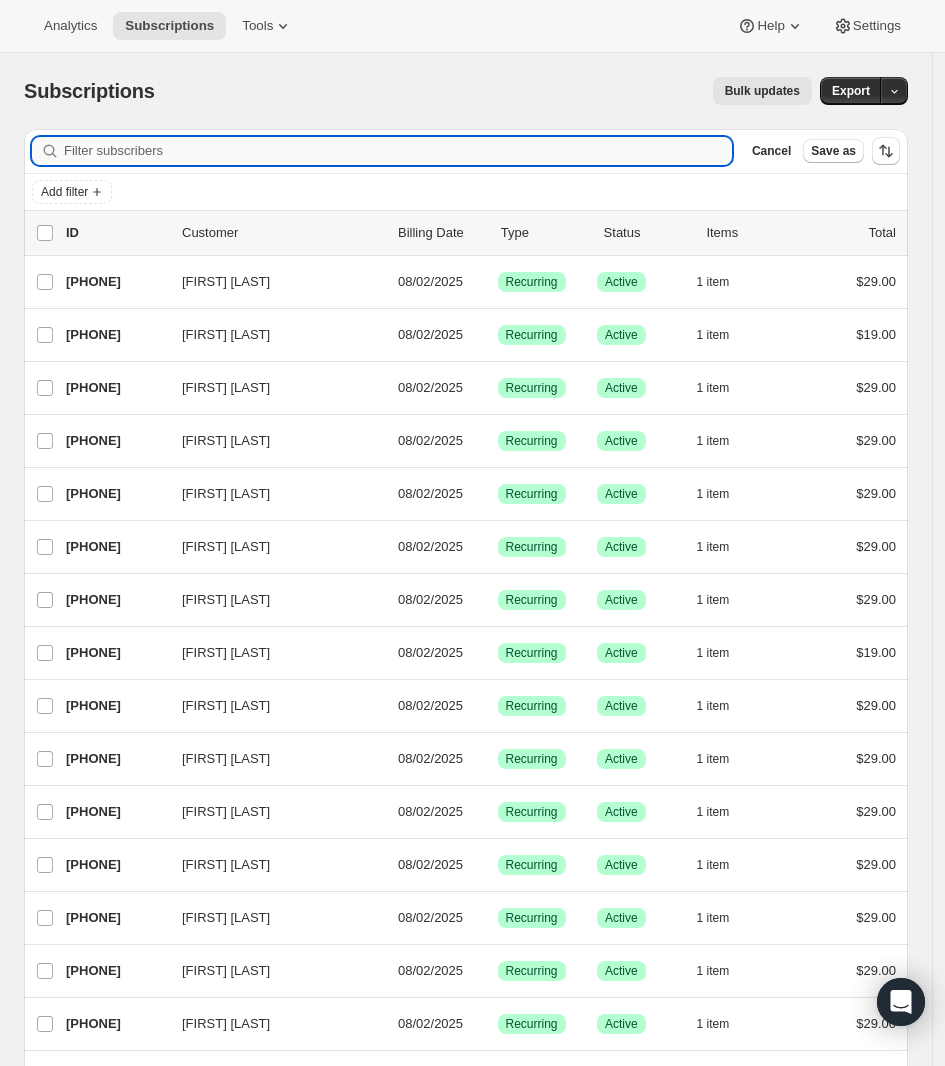 click on "Filter subscribers" at bounding box center [398, 151] 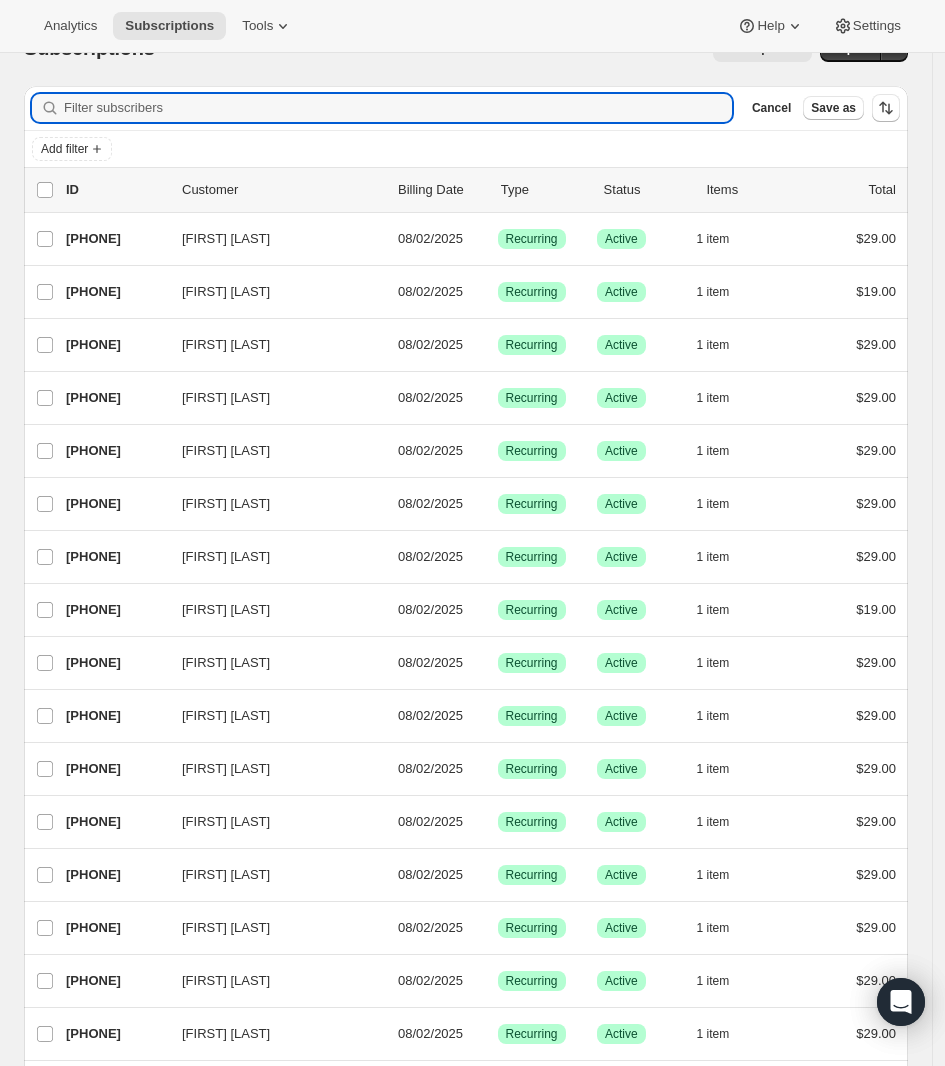 scroll, scrollTop: 0, scrollLeft: 0, axis: both 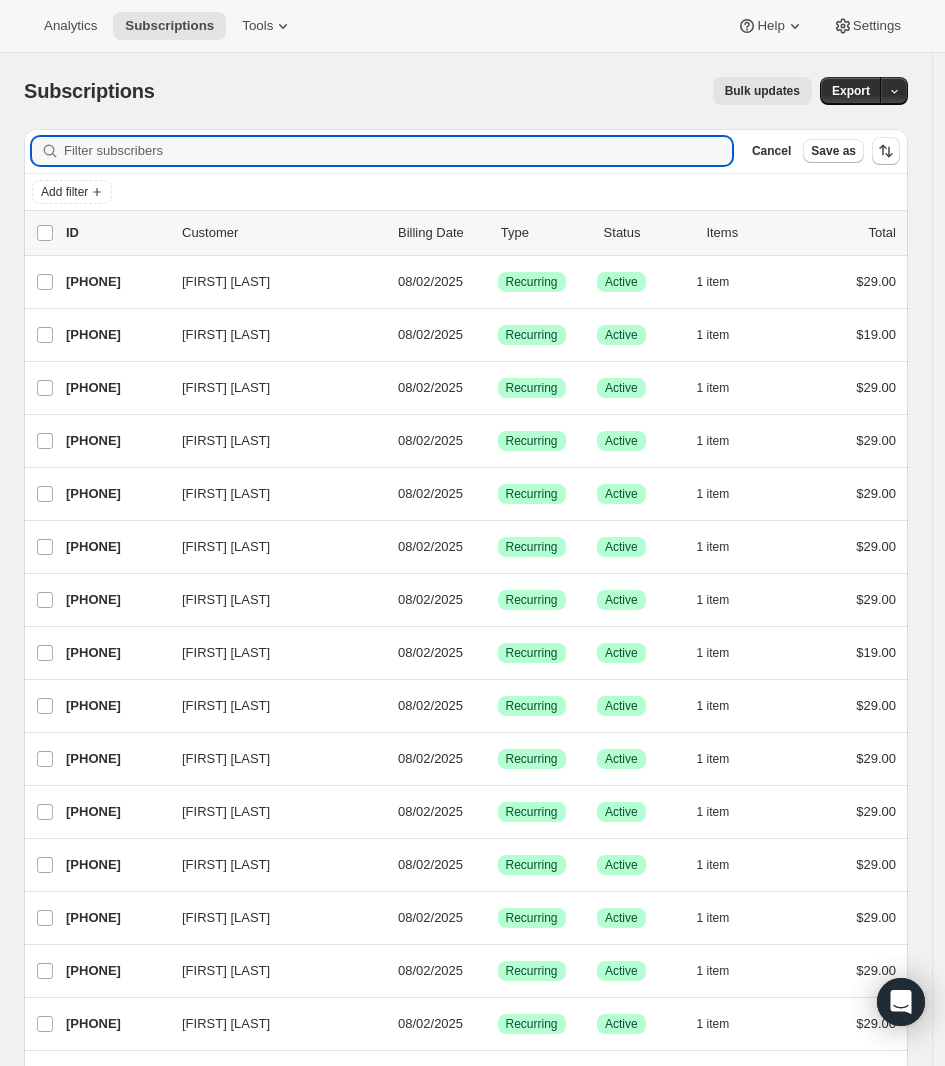 click on "Filter subscribers Cancel Save as" at bounding box center [466, 151] 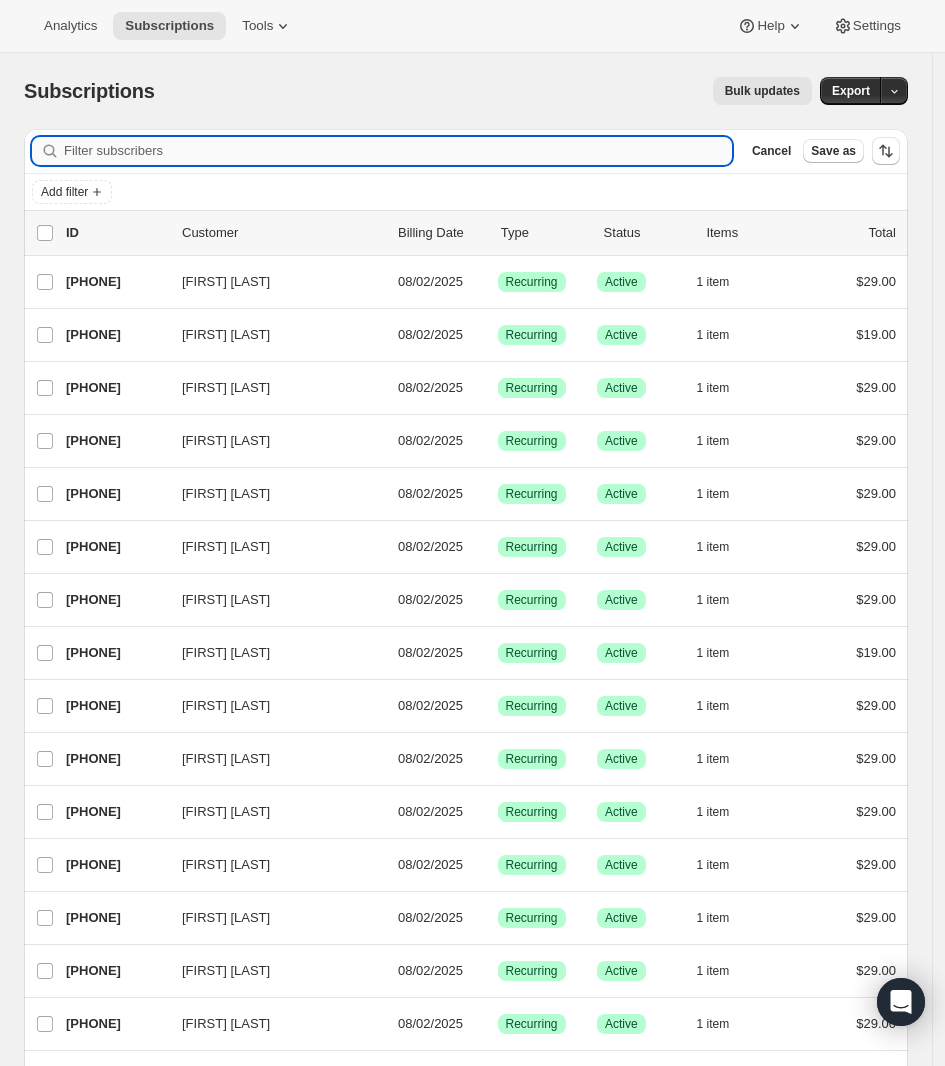 click on "Filter subscribers" at bounding box center (398, 151) 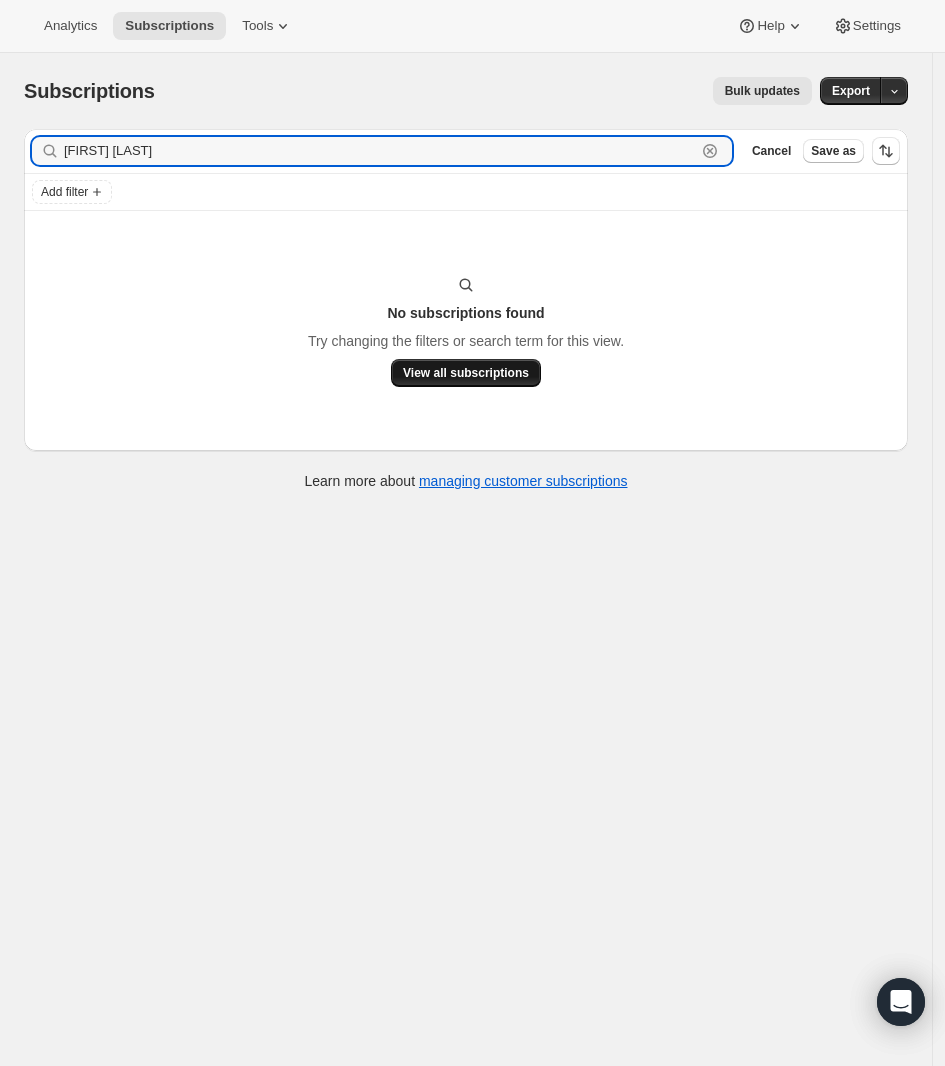 type on "Jen thomas" 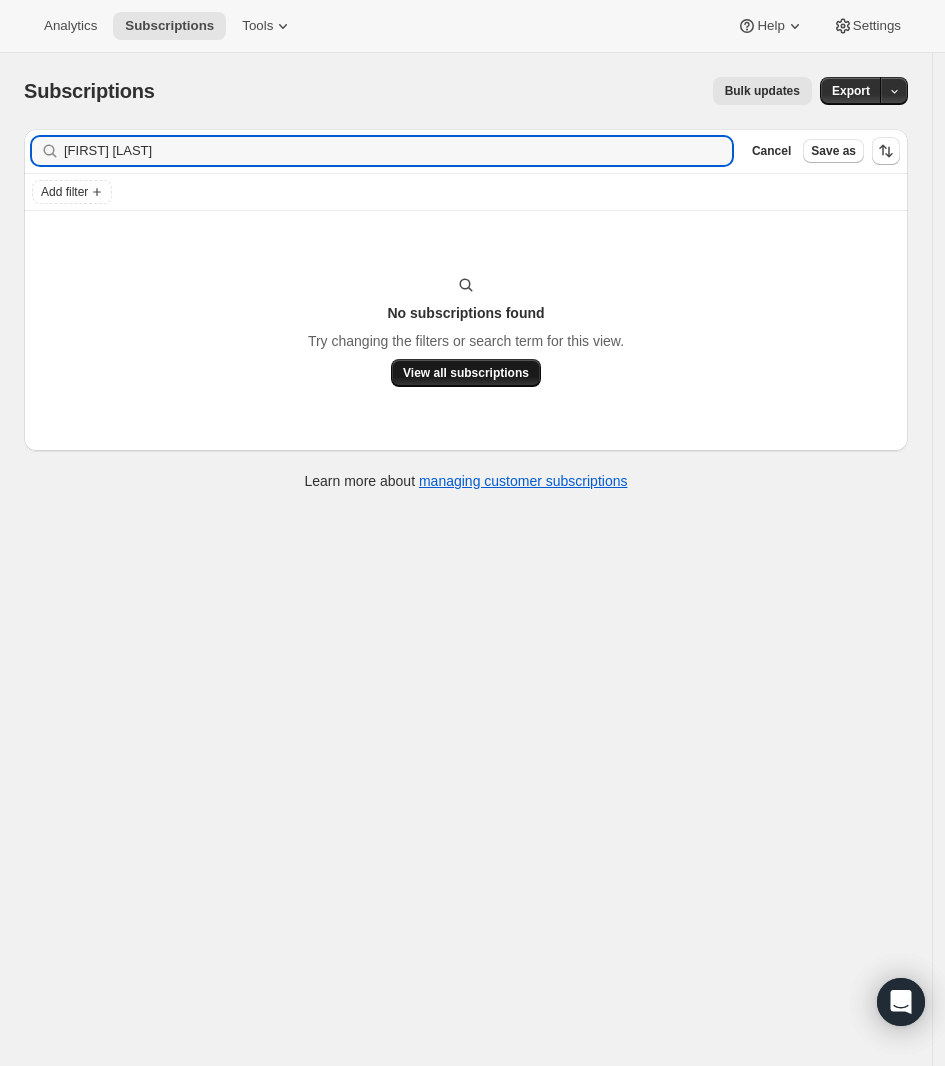 click on "View all subscriptions" at bounding box center (466, 373) 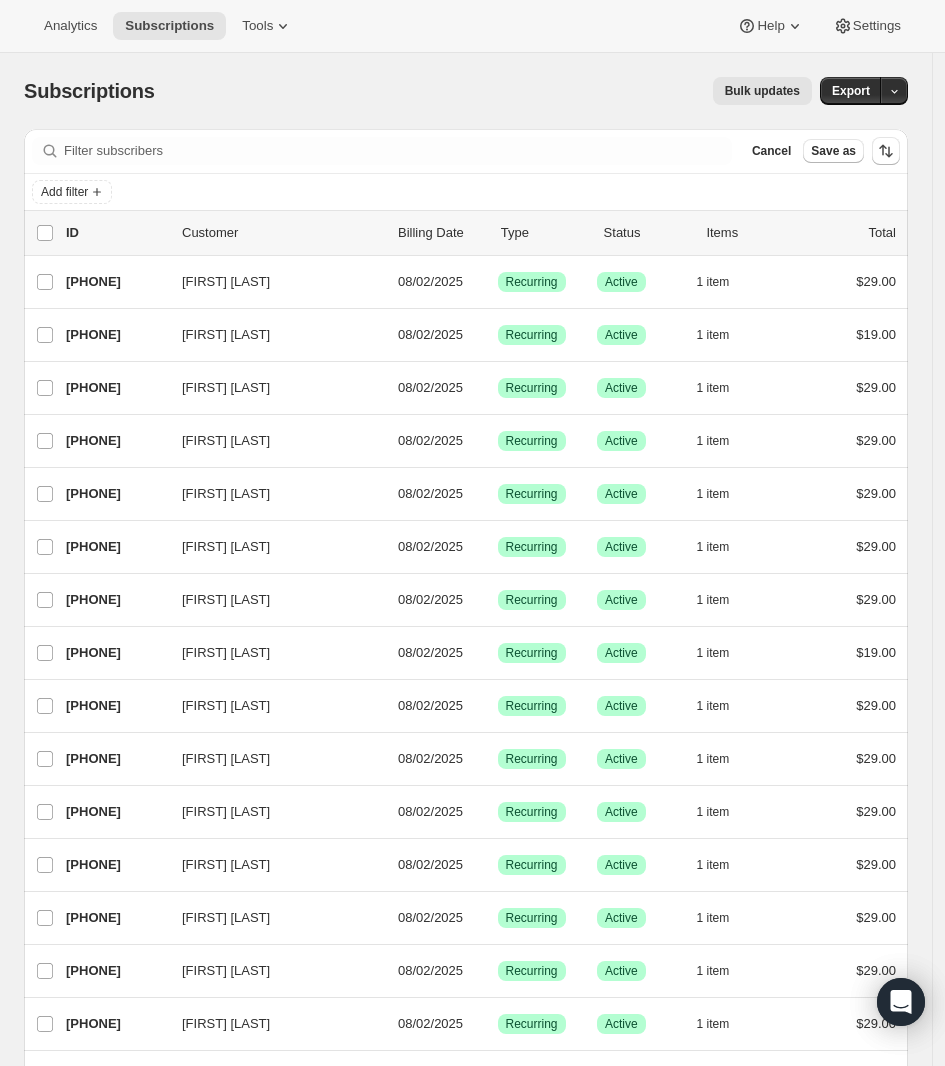 click on "Filter subscribers Cancel Save as" at bounding box center (466, 151) 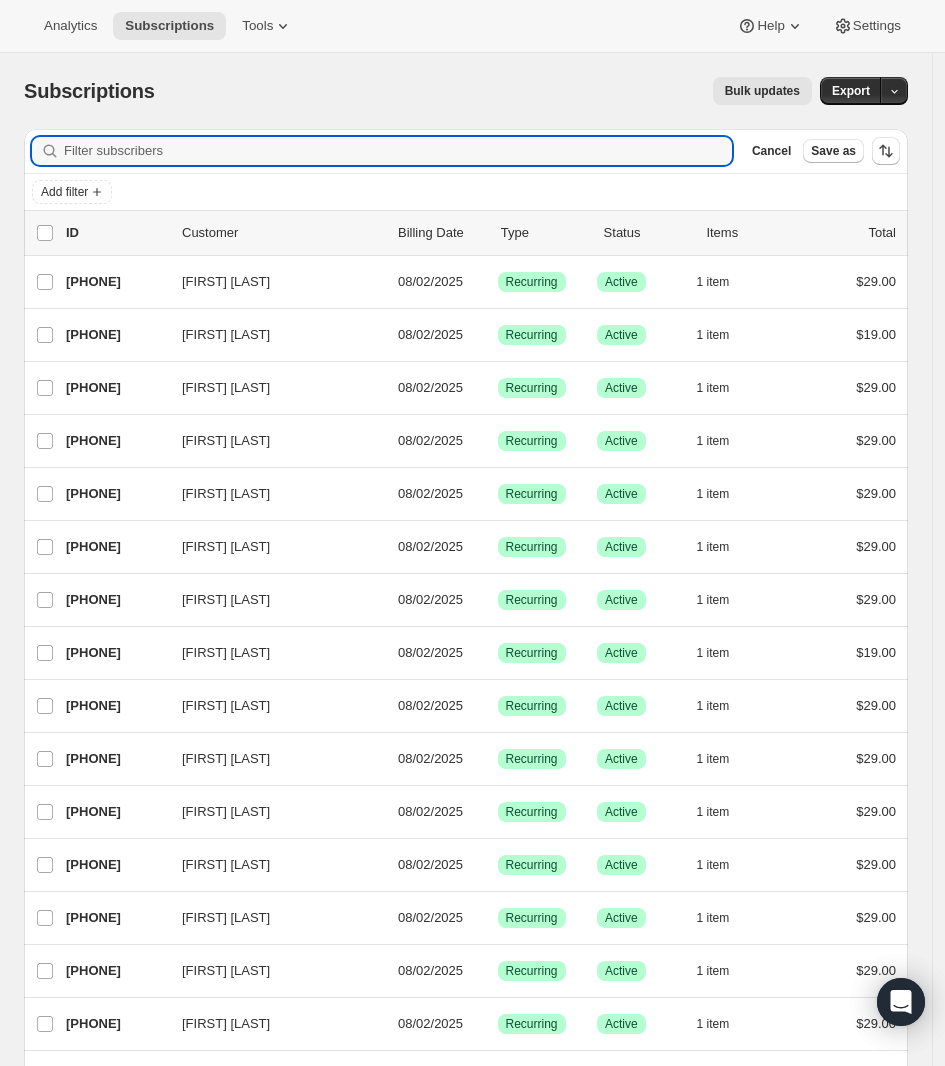 click on "Filter subscribers" at bounding box center (398, 151) 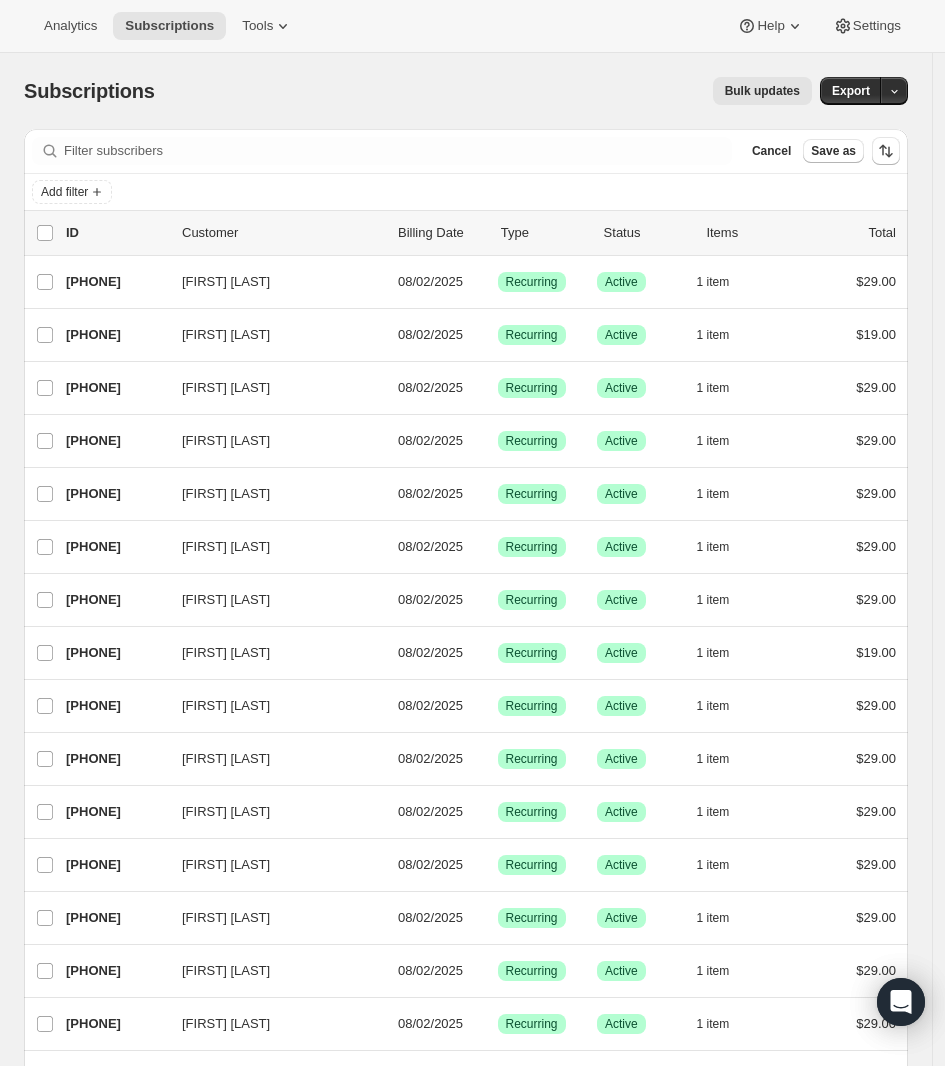 click on "Filter subscribers Cancel Save as" at bounding box center (466, 151) 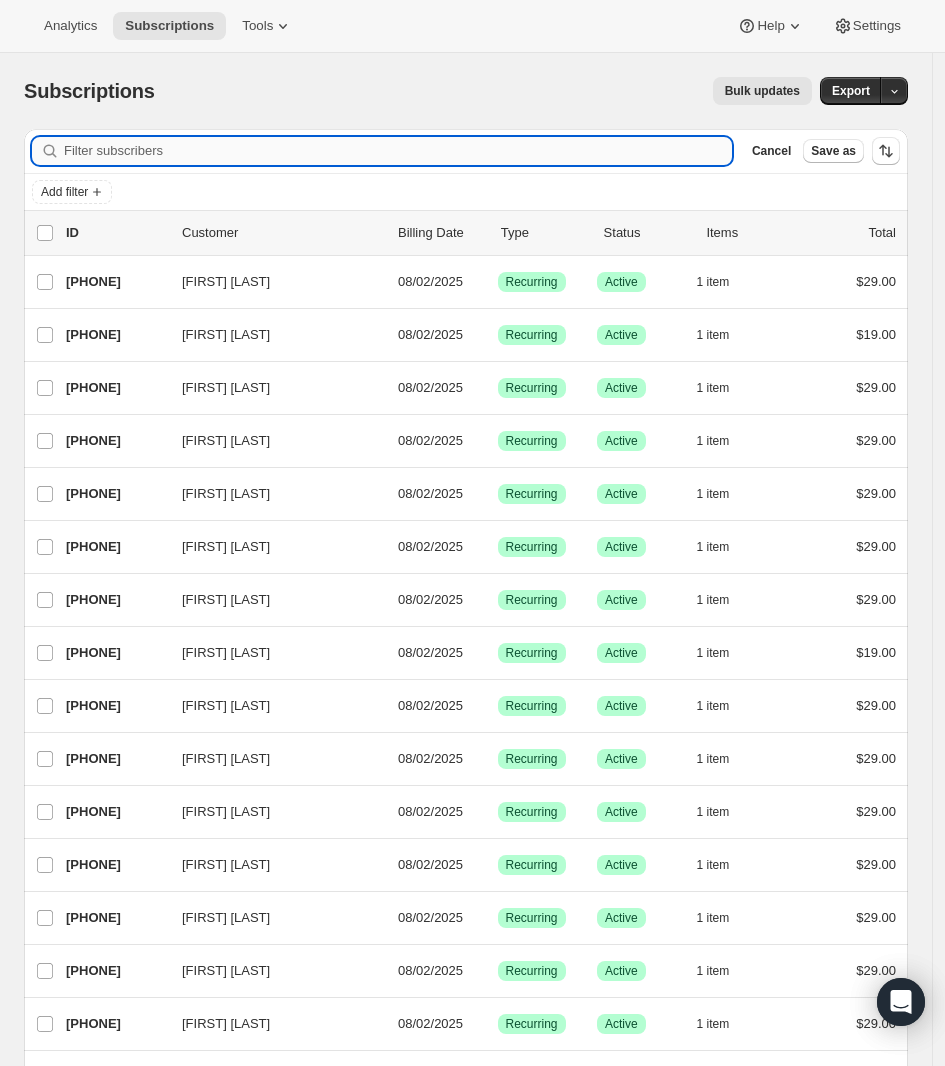 click on "Filter subscribers" at bounding box center [398, 151] 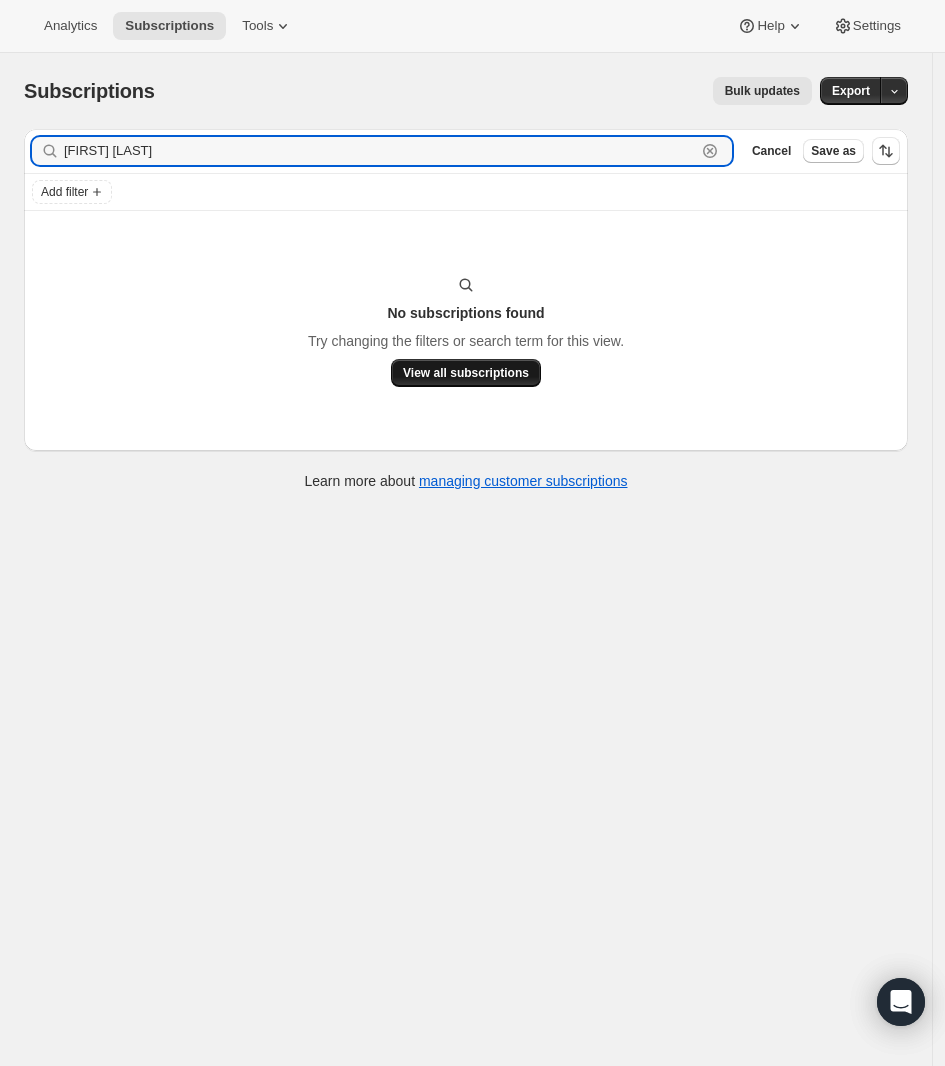 type on "Julia thomas" 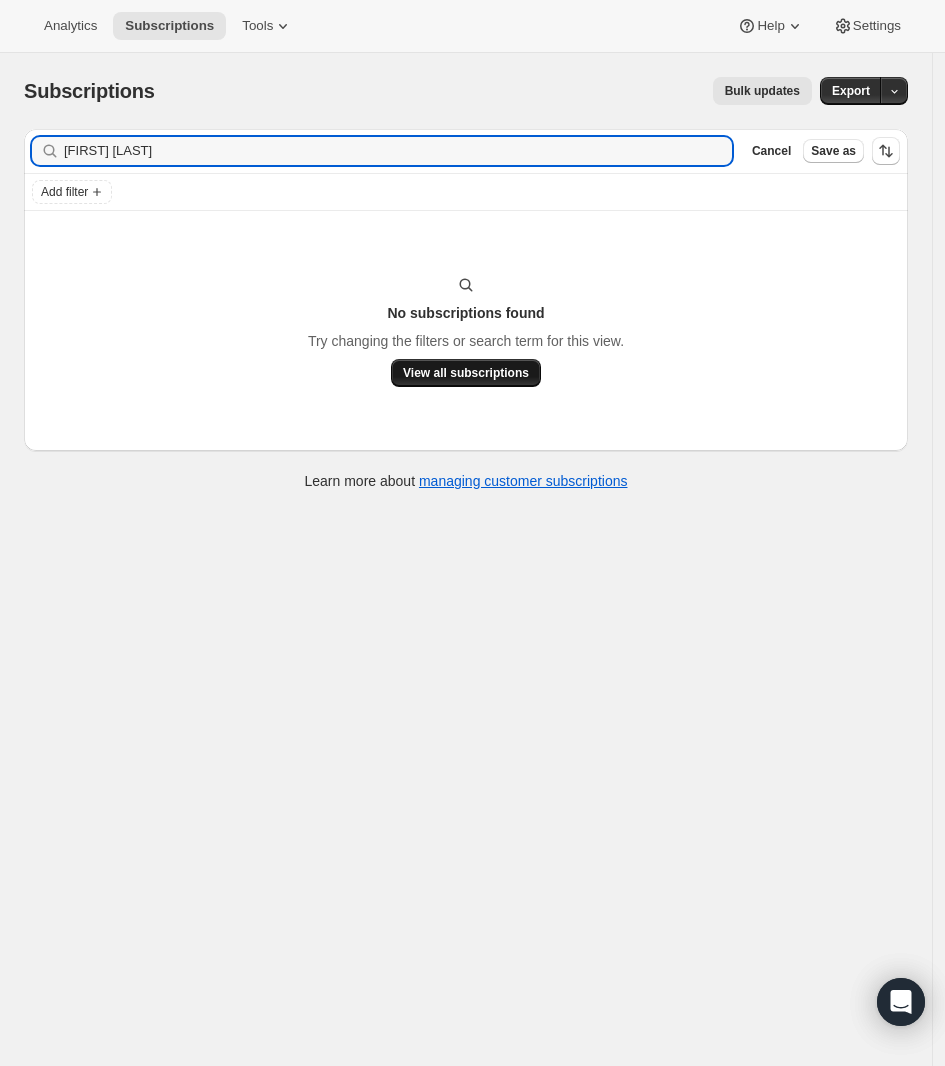 click on "View all subscriptions" at bounding box center [466, 373] 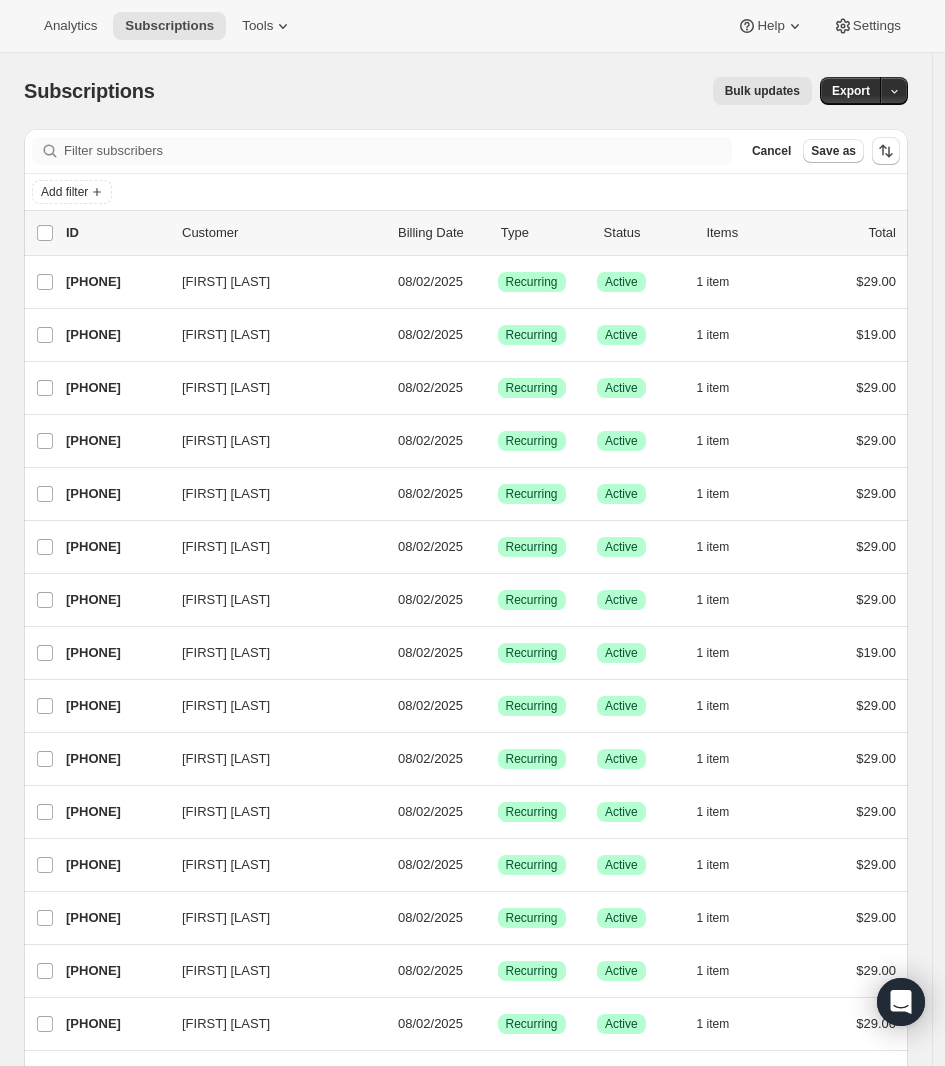 click on "Filter subscribers Cancel Save as" at bounding box center (466, 151) 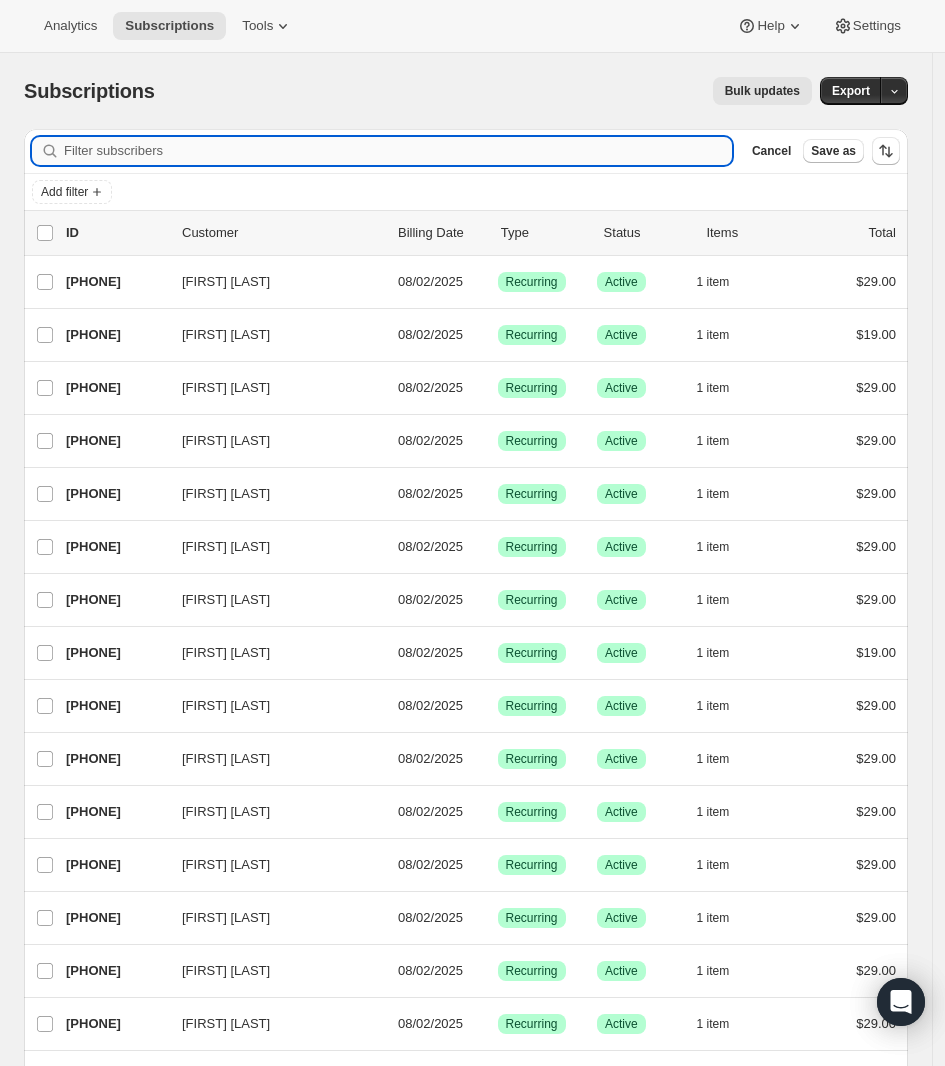 click on "Filter subscribers" at bounding box center (398, 151) 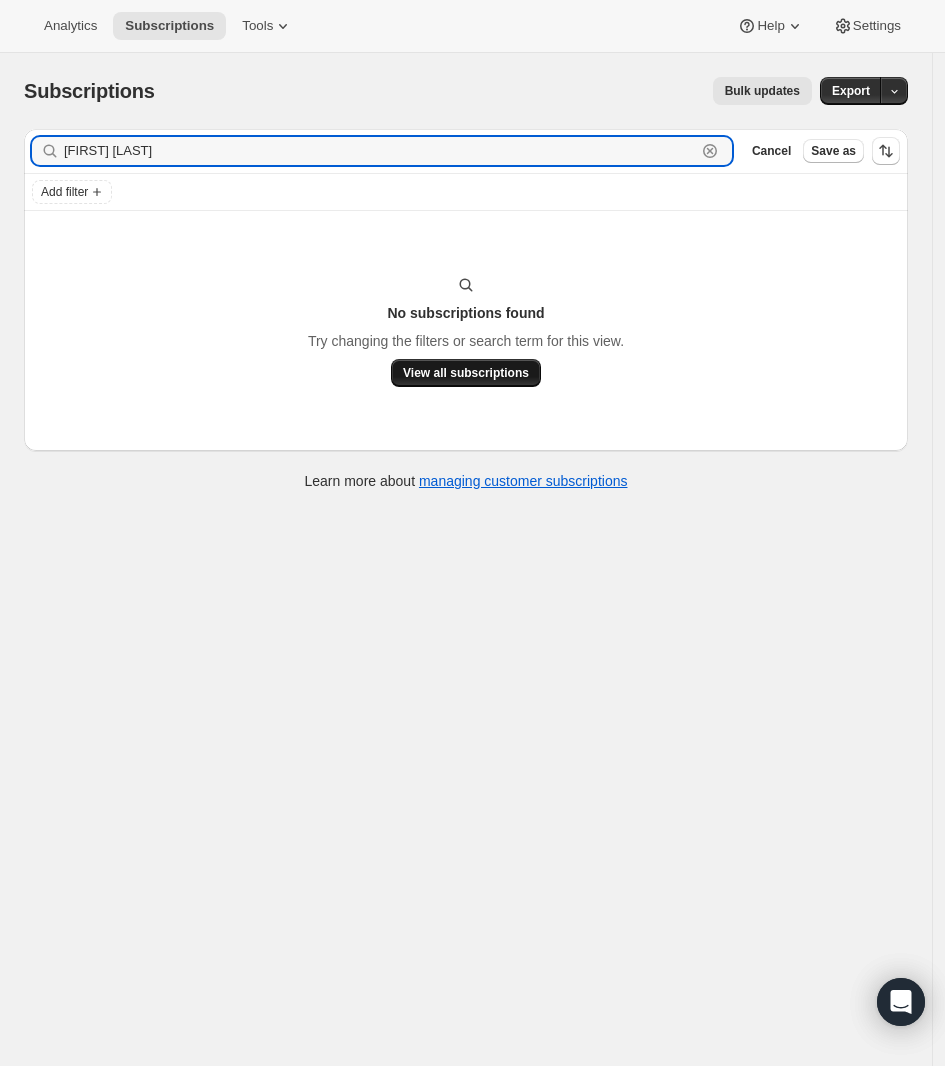type on "Julia Thomas" 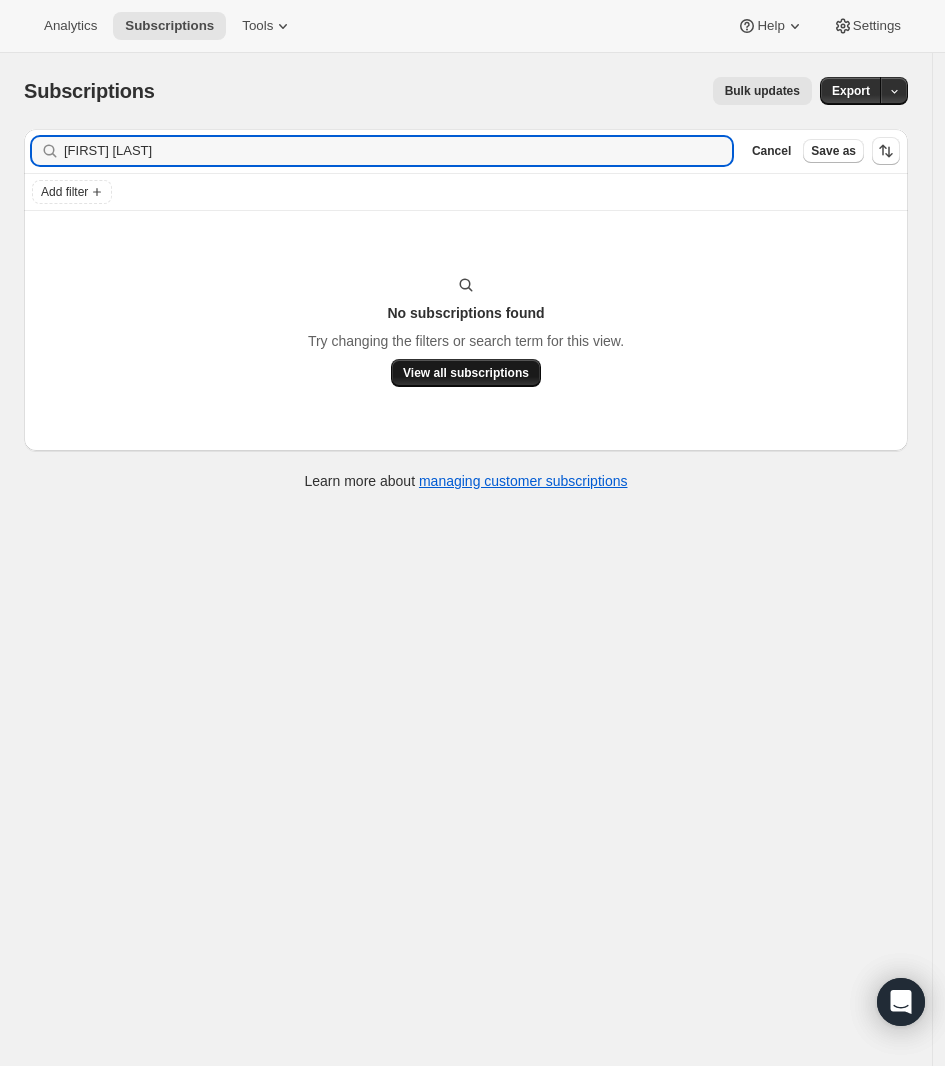 click on "View all subscriptions" at bounding box center [466, 373] 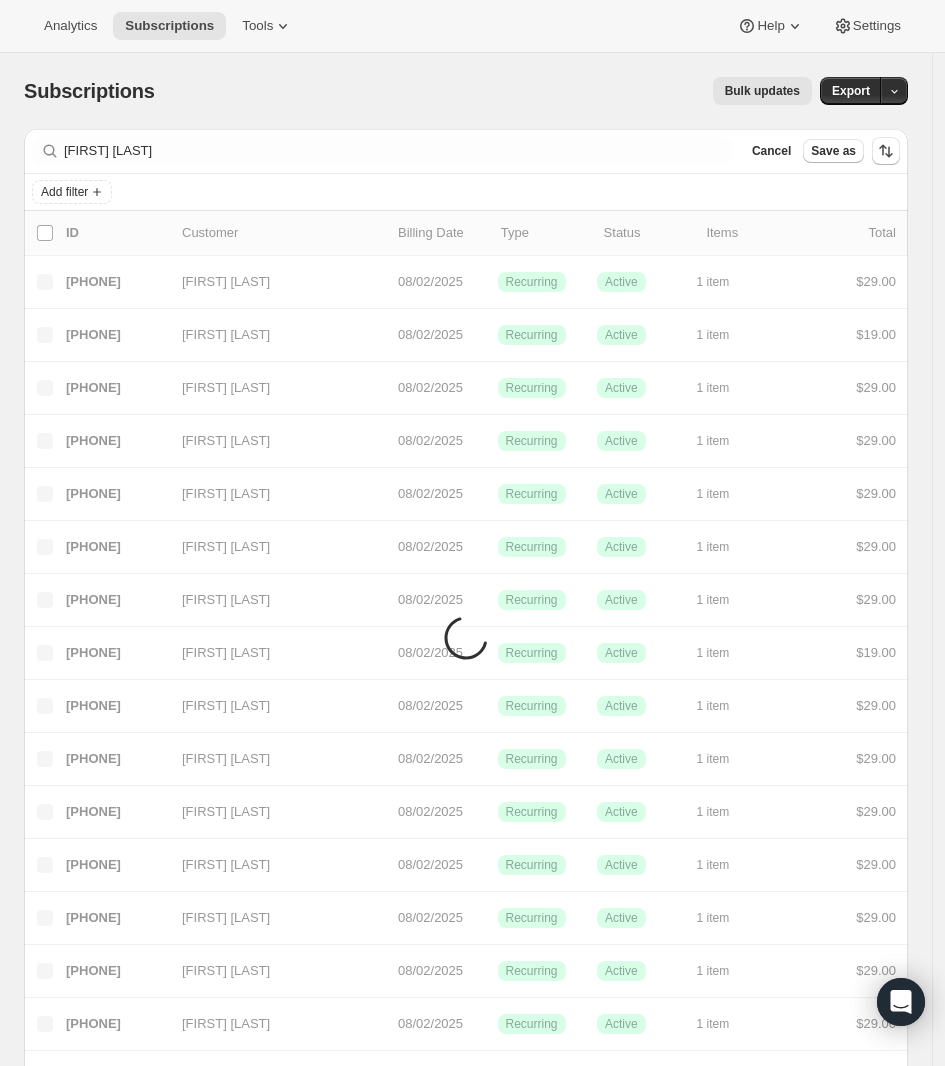 type 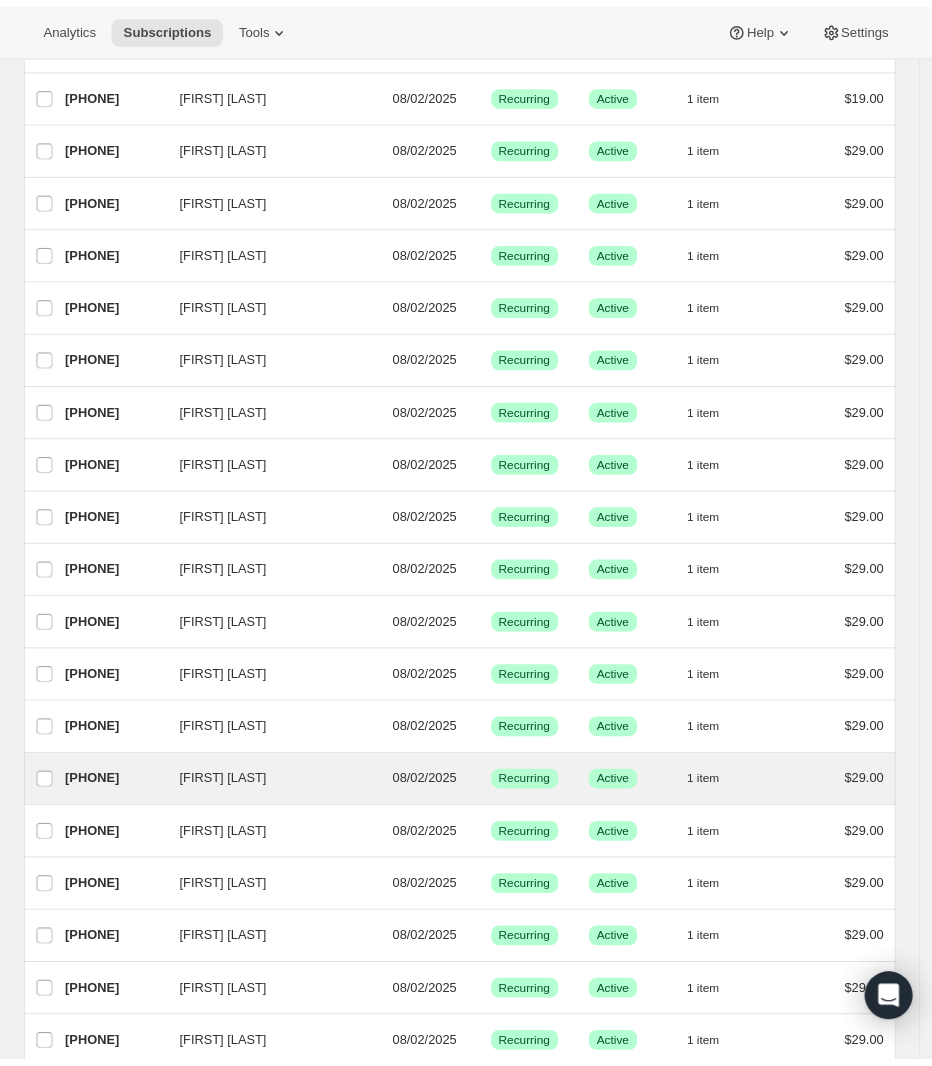 scroll, scrollTop: 375, scrollLeft: 0, axis: vertical 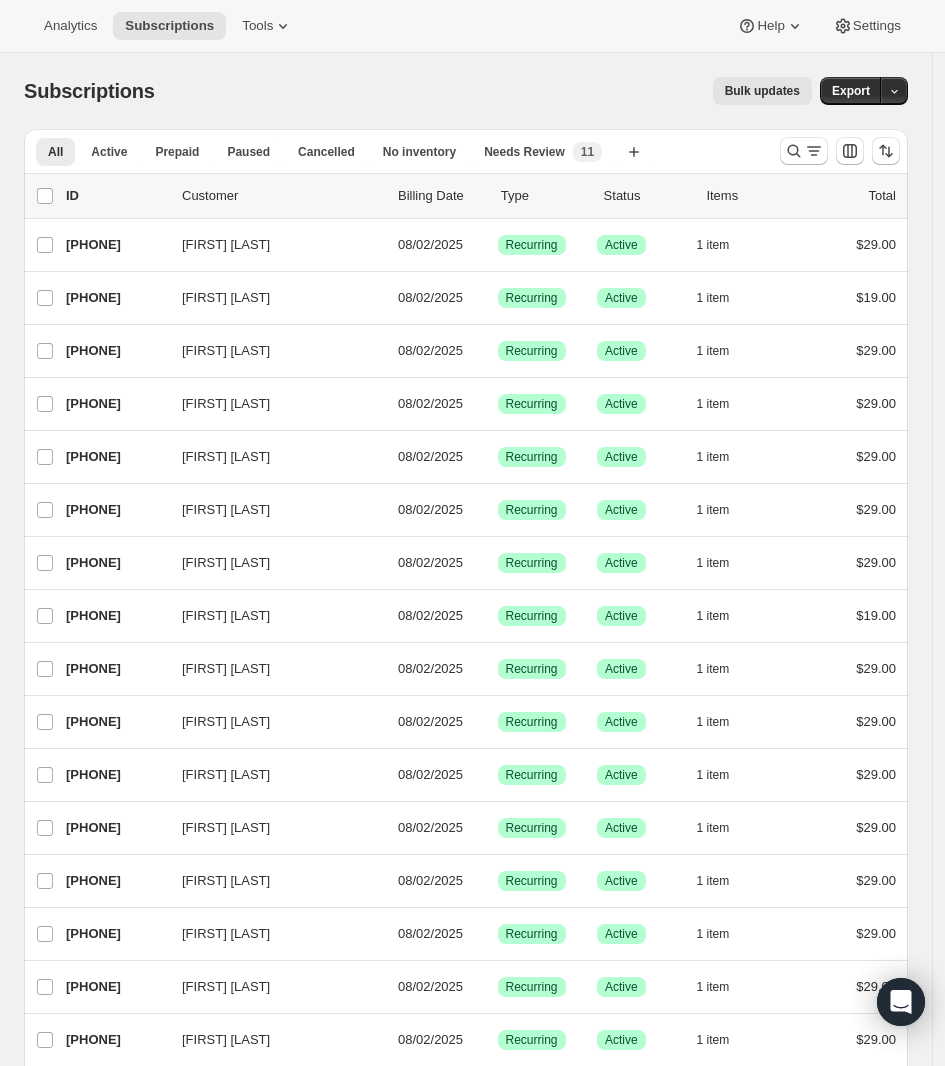click on "Bulk updates" at bounding box center (495, 91) 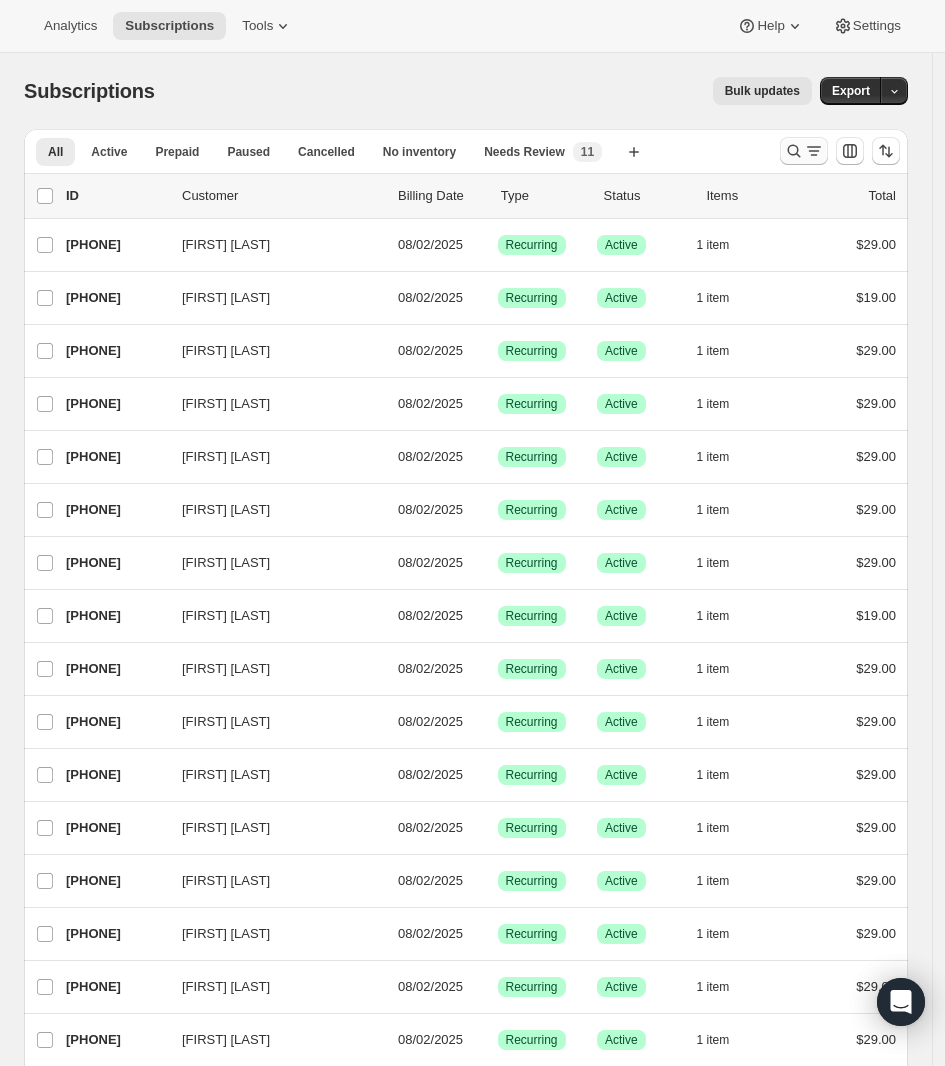 click 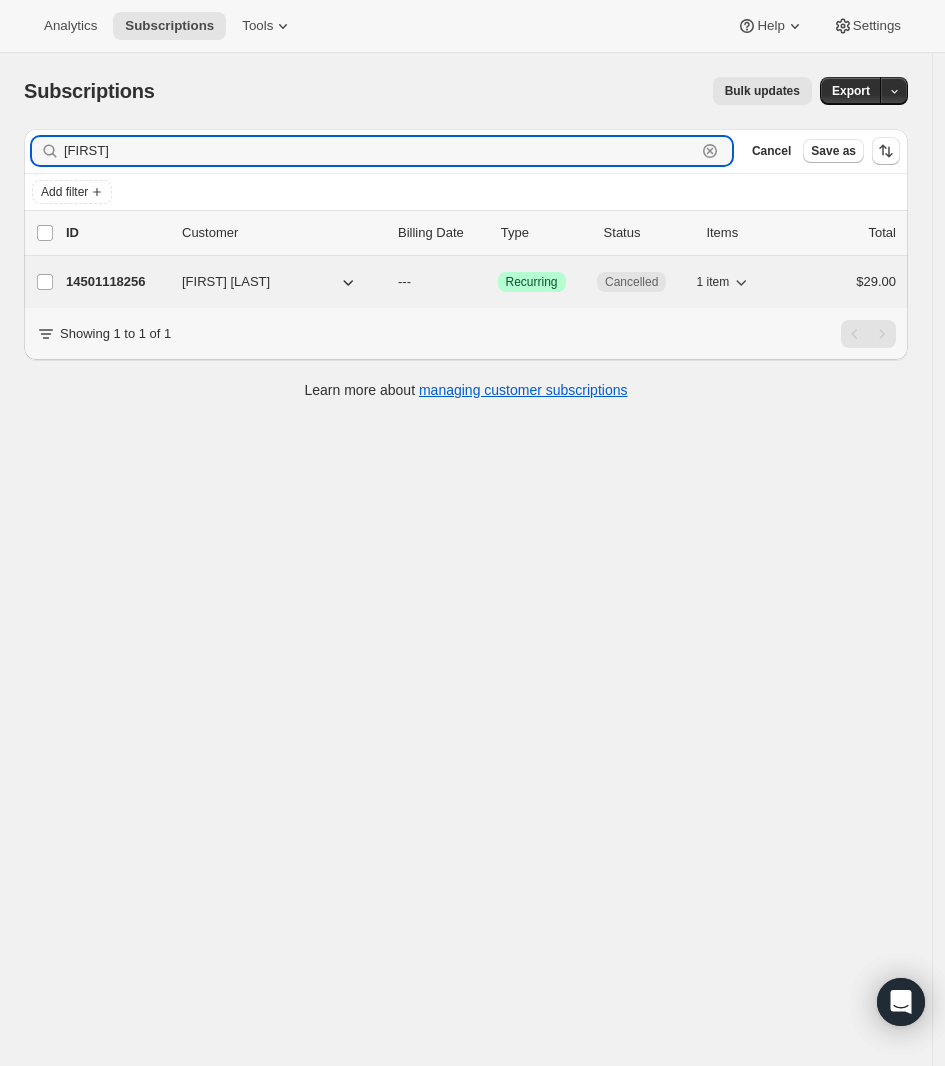 type on "Glenna" 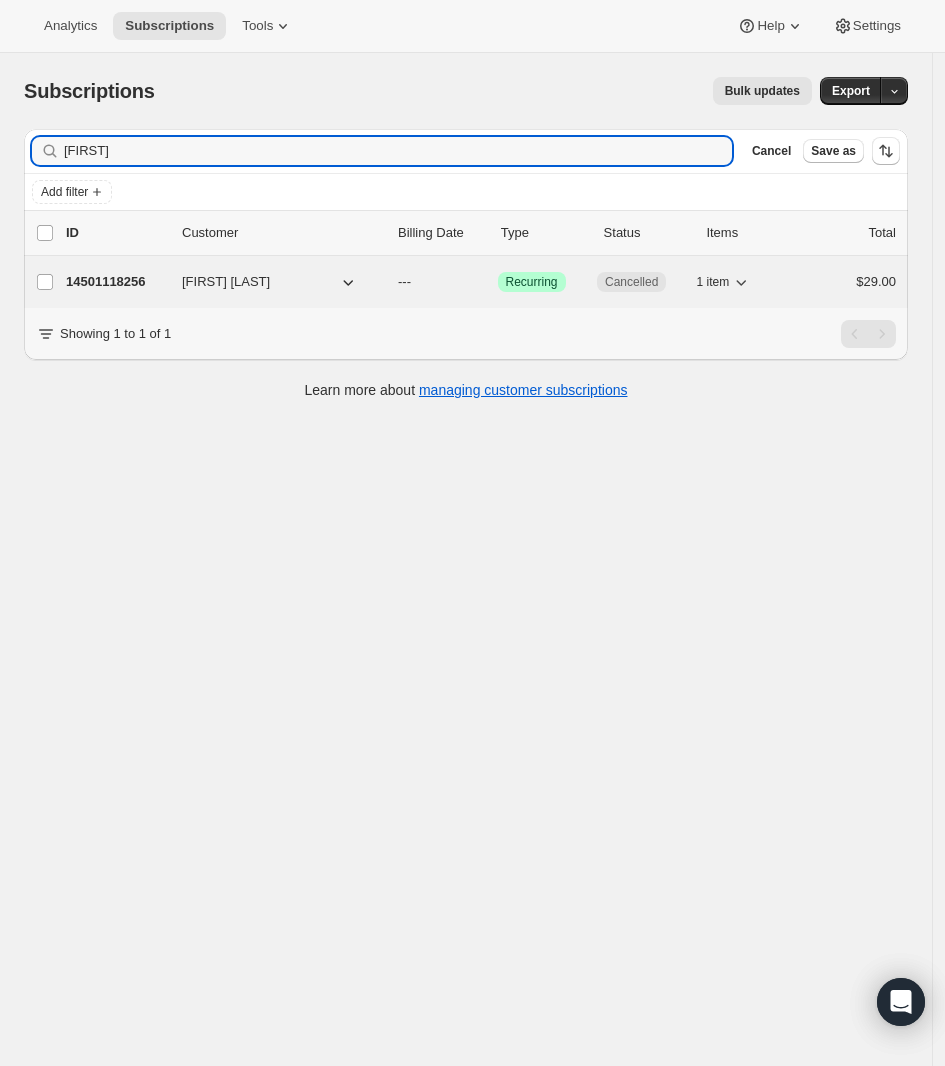 click on "Glenna Shuppe" at bounding box center [226, 282] 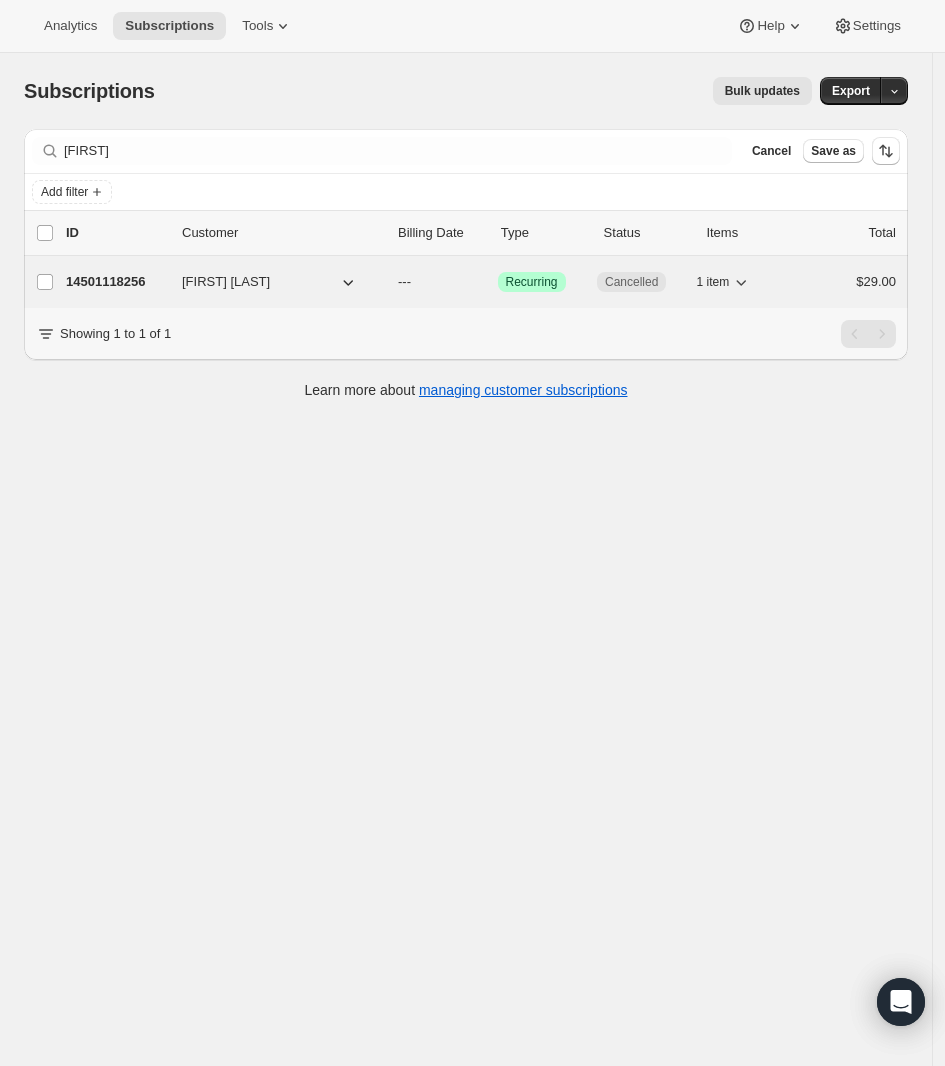 click on "14501118256" at bounding box center (116, 282) 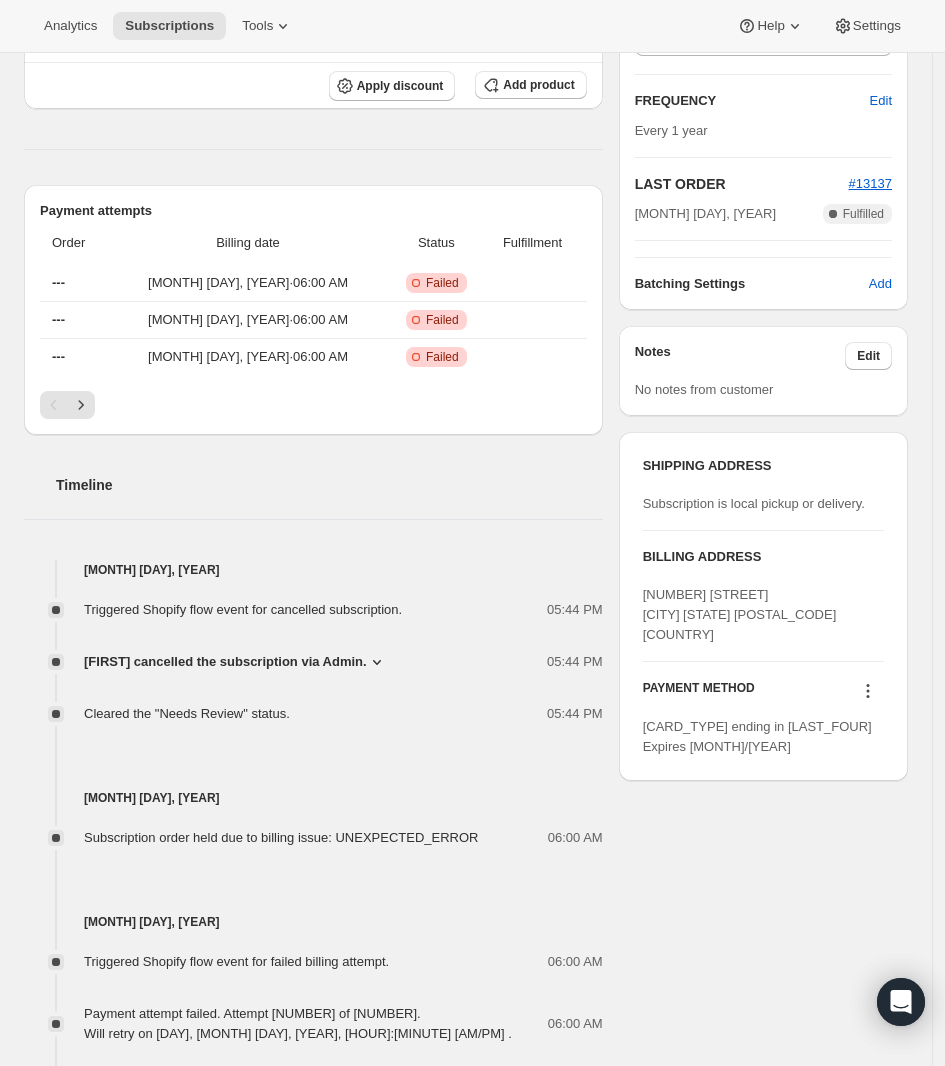 scroll, scrollTop: 375, scrollLeft: 0, axis: vertical 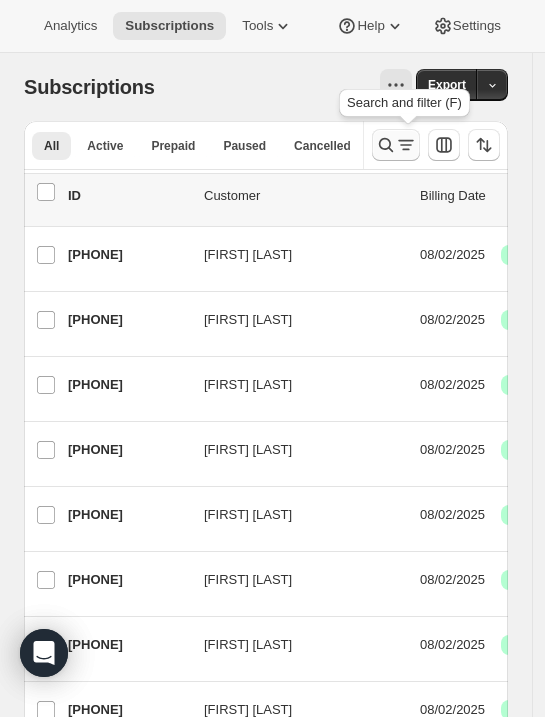 click 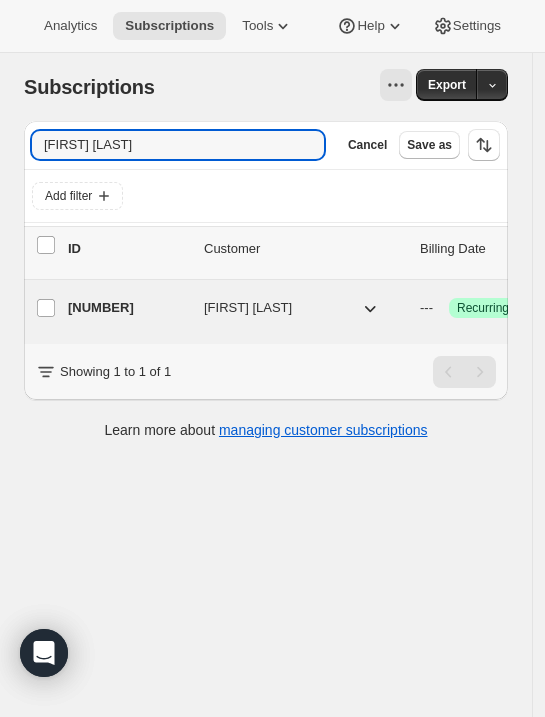 type on "Glenna S" 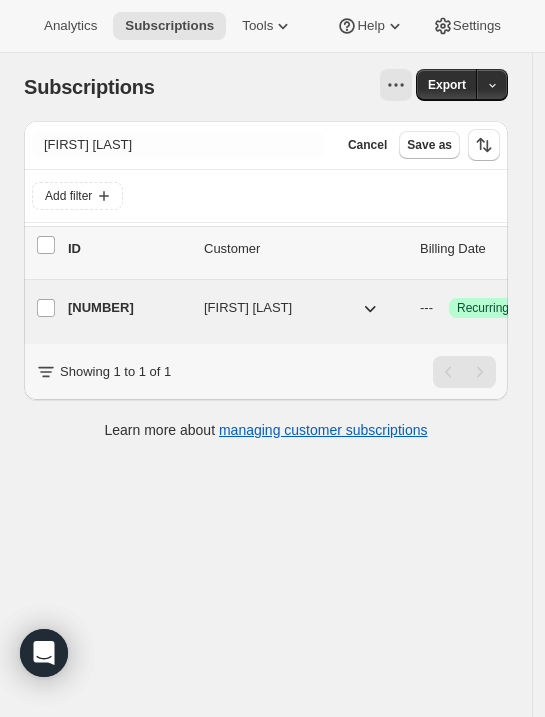 click on "14501118256" at bounding box center (128, 308) 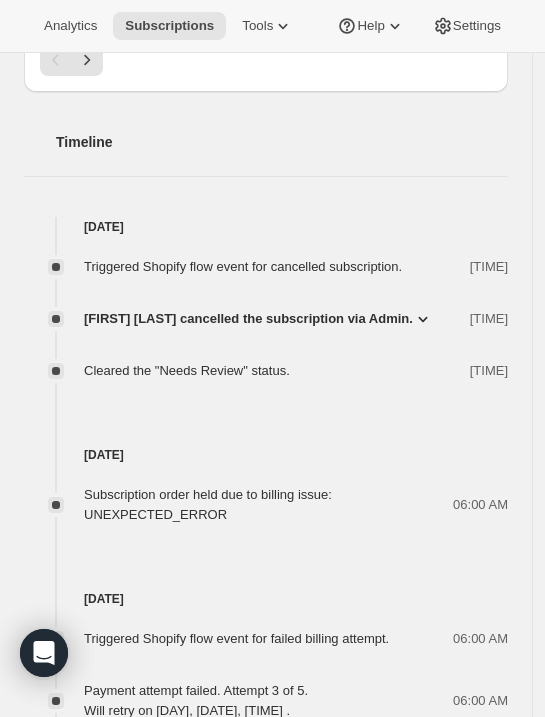 scroll, scrollTop: 831, scrollLeft: 0, axis: vertical 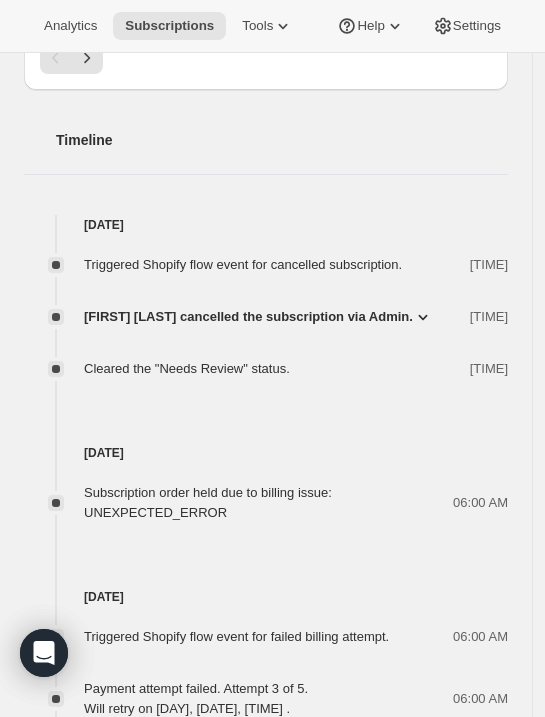 click on "Erika Schievink cancelled the subscription via Admin." at bounding box center [248, 317] 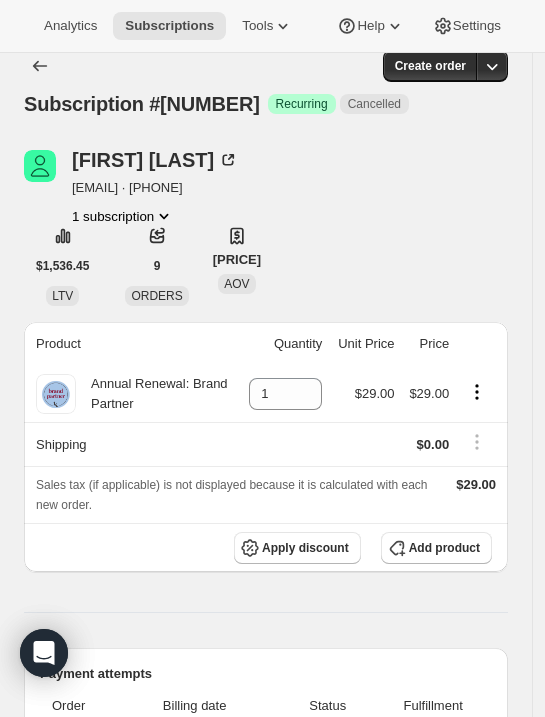 scroll, scrollTop: 0, scrollLeft: 0, axis: both 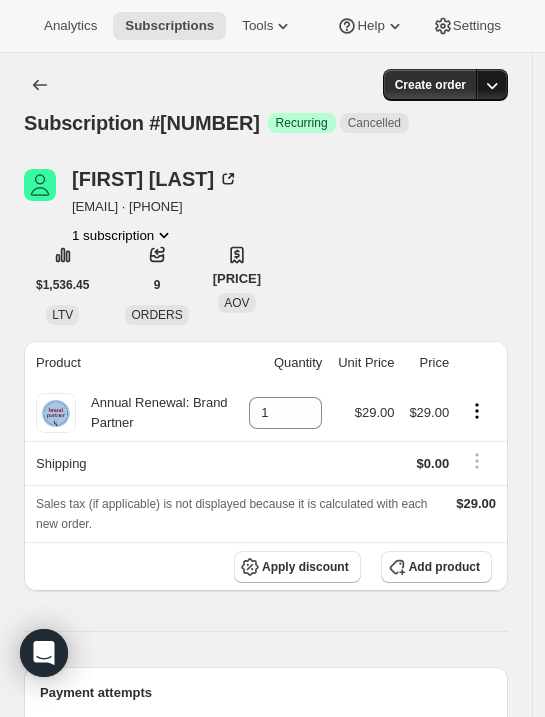 click at bounding box center [492, 85] 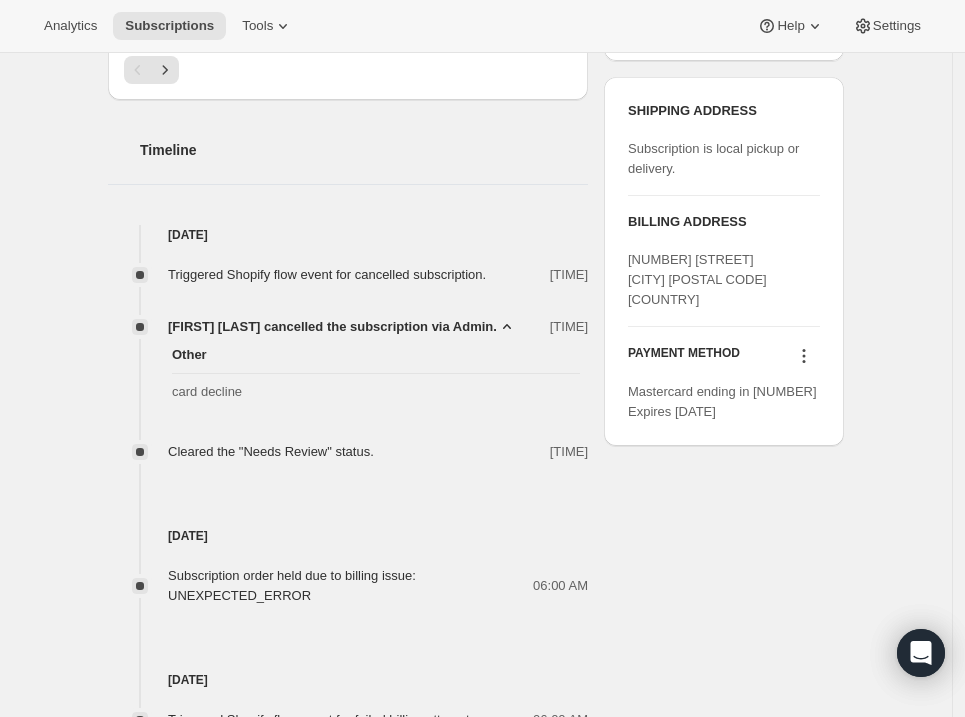 scroll, scrollTop: 779, scrollLeft: 0, axis: vertical 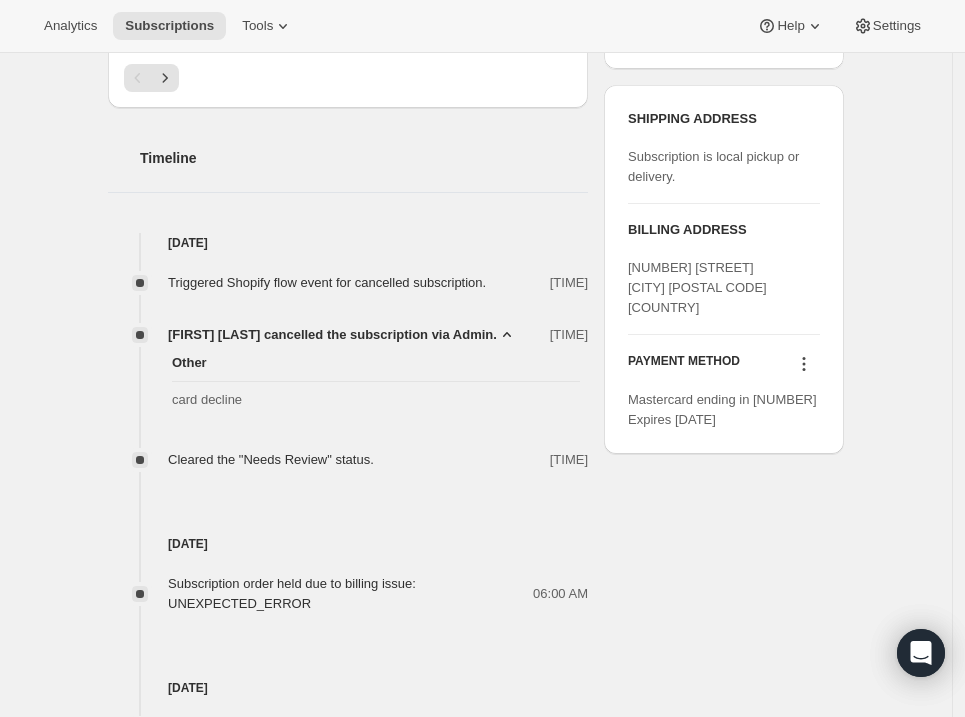 click 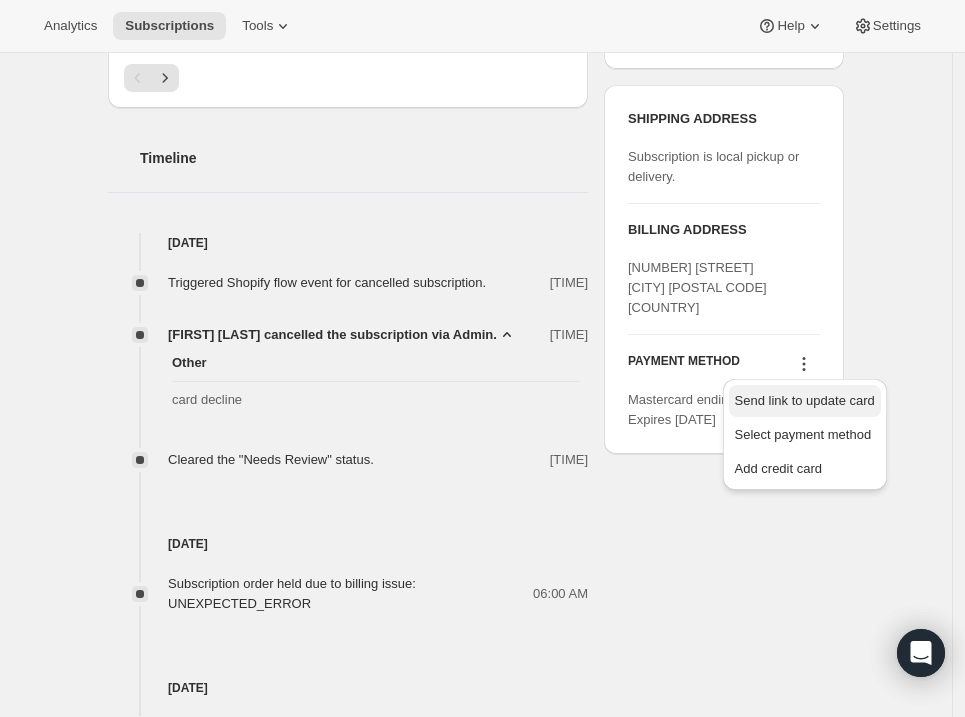 click on "Send link to update card" at bounding box center (805, 400) 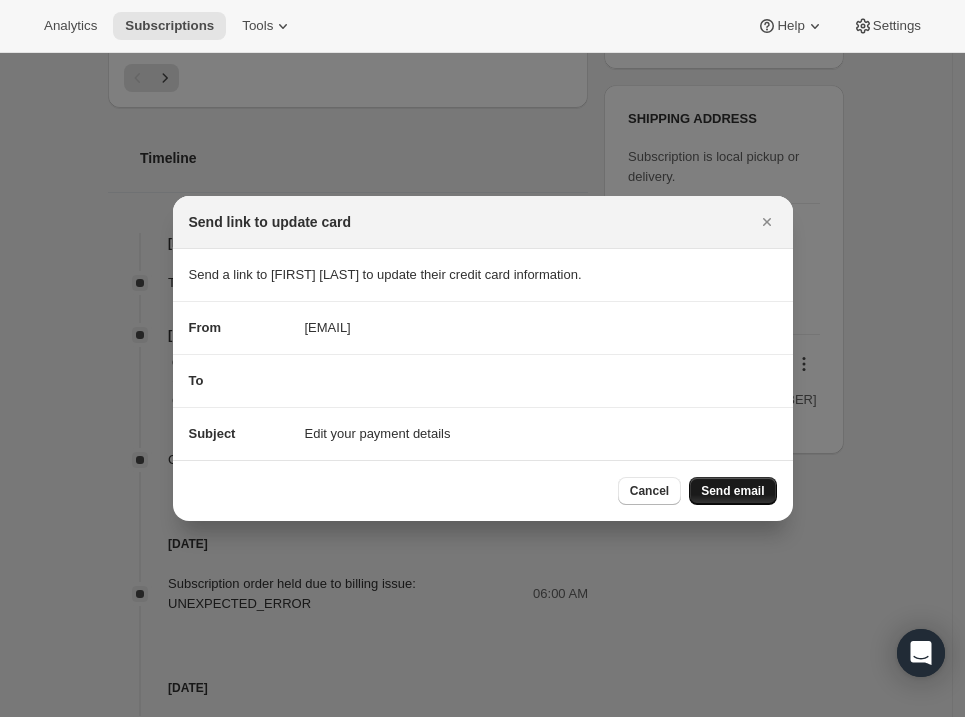 click on "Send email" at bounding box center (732, 491) 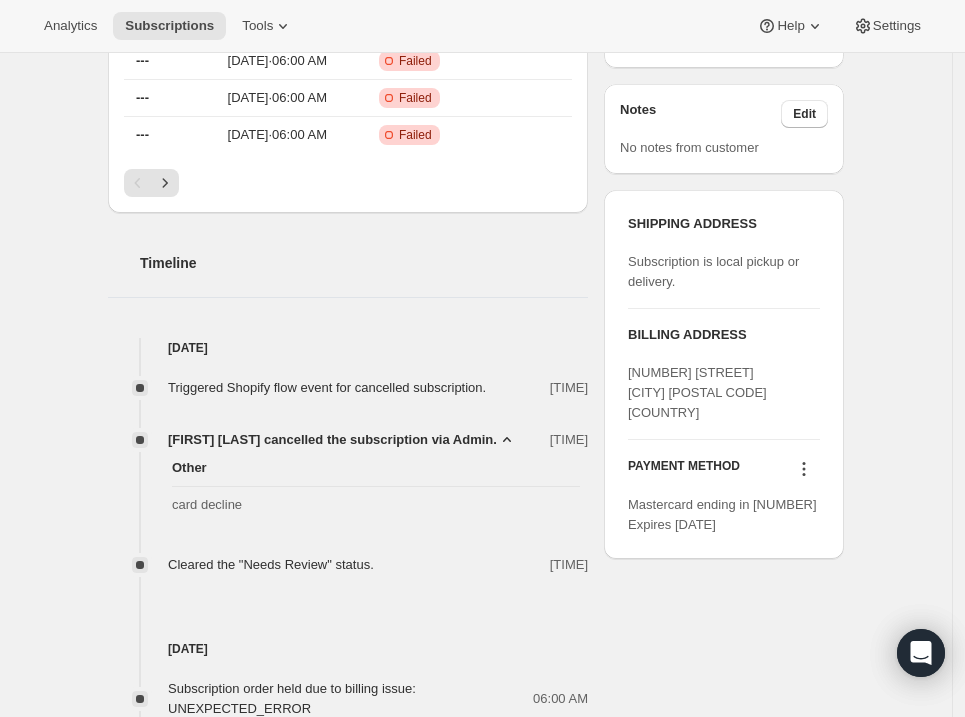 scroll, scrollTop: 768, scrollLeft: 0, axis: vertical 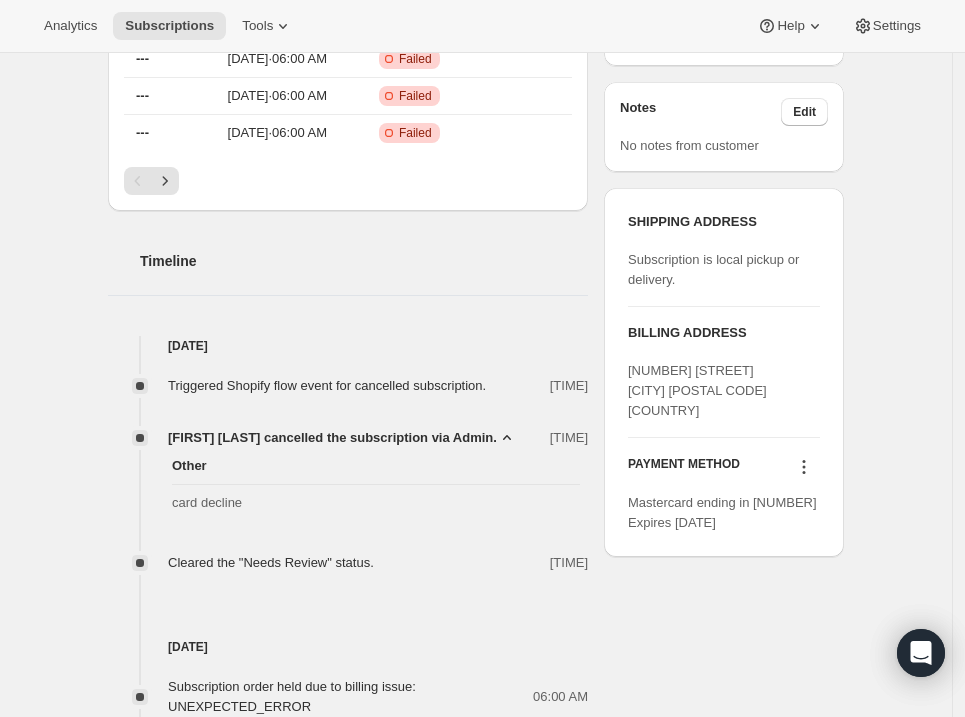 click 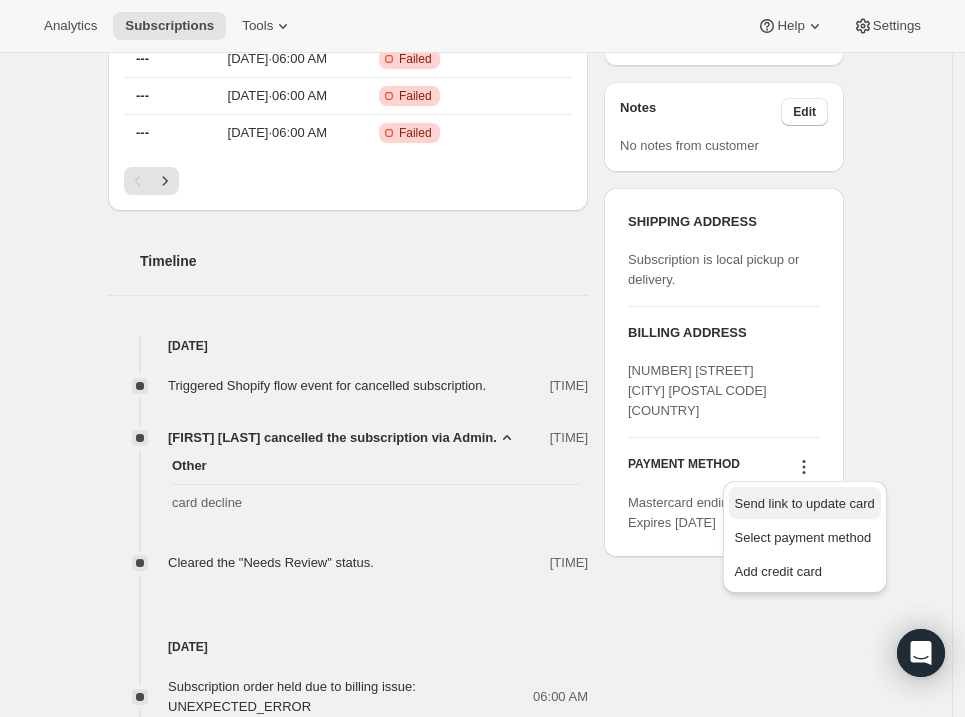 click on "Send link to update card" at bounding box center (805, 503) 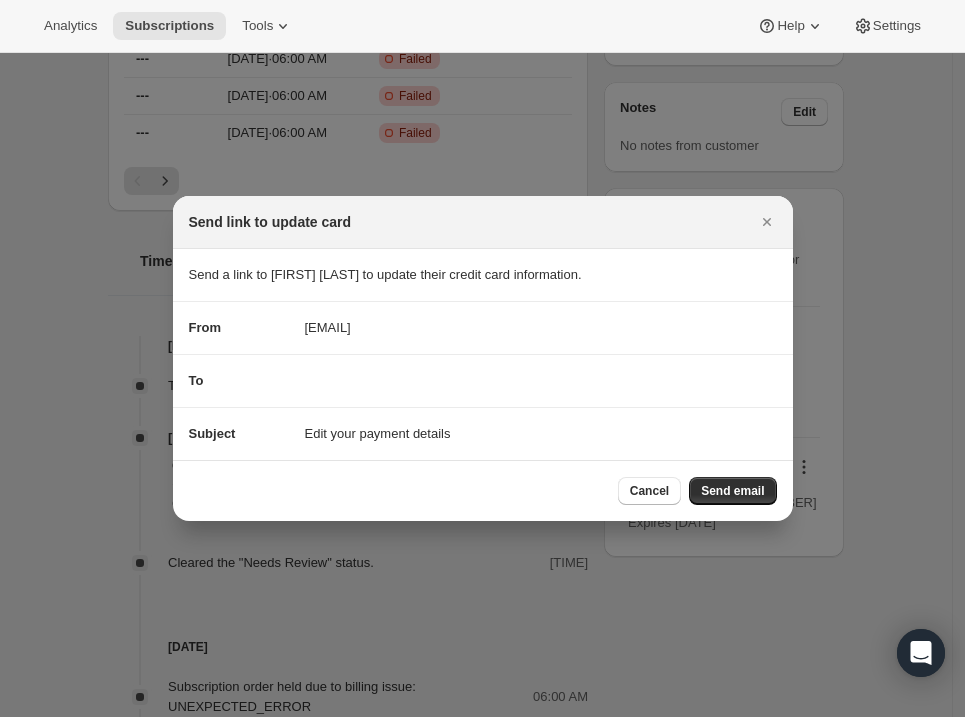 click on "To" at bounding box center (483, 381) 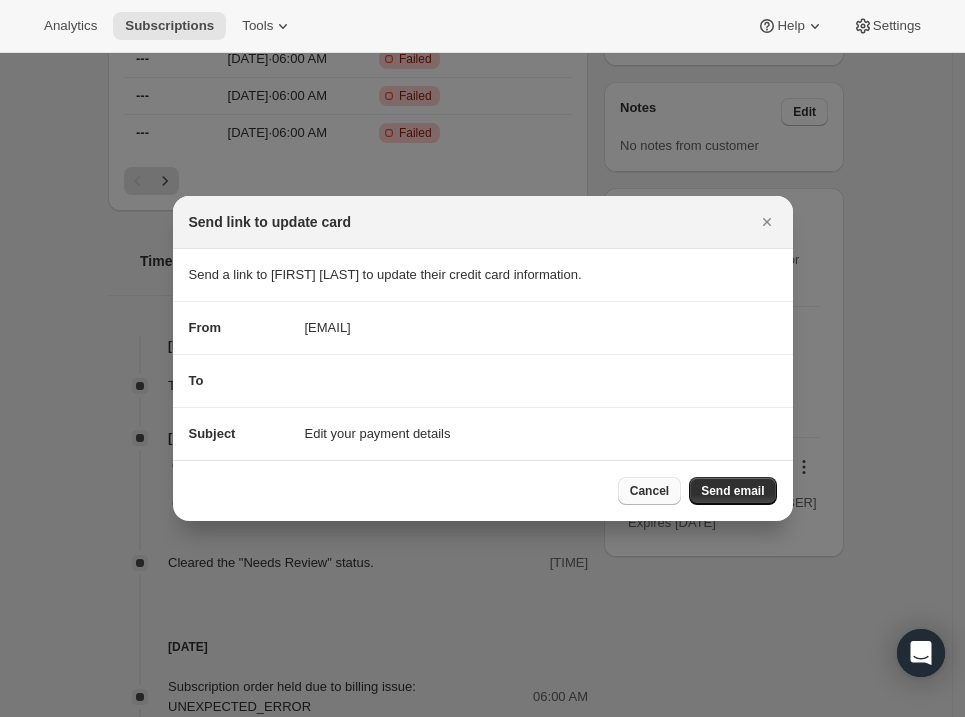 click on "Cancel" at bounding box center (649, 491) 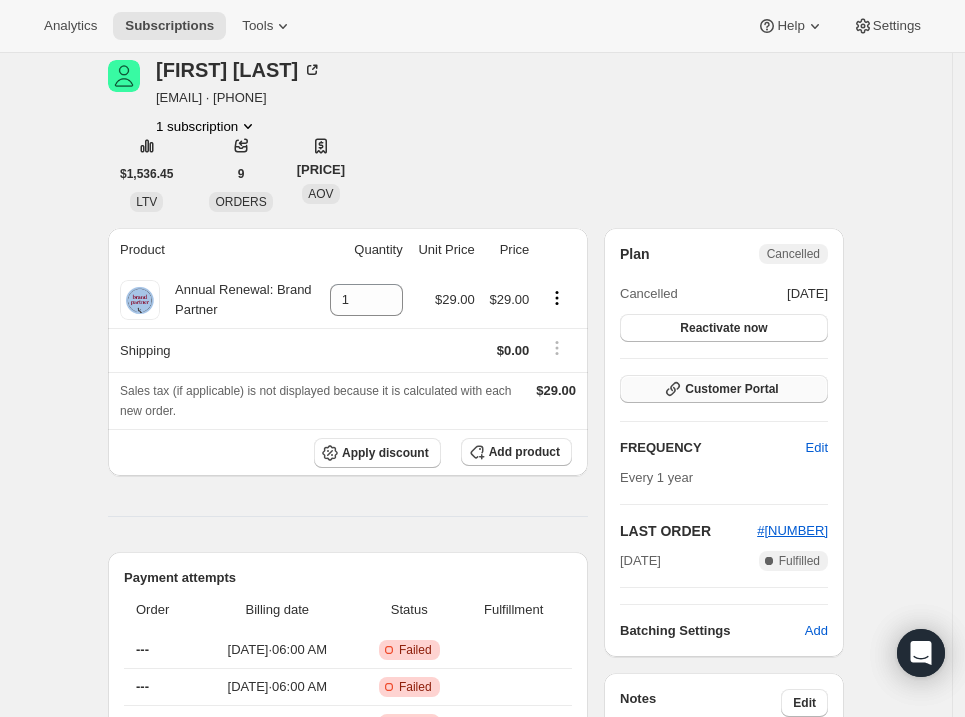 scroll, scrollTop: 175, scrollLeft: 0, axis: vertical 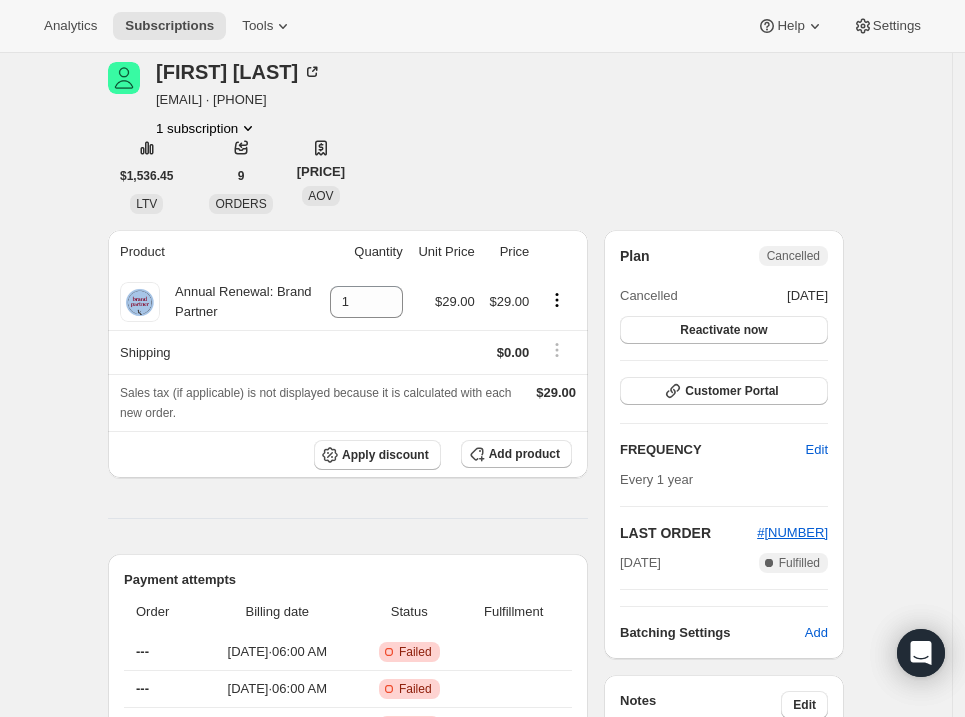 drag, startPoint x: 330, startPoint y: 106, endPoint x: 158, endPoint y: 107, distance: 172.00291 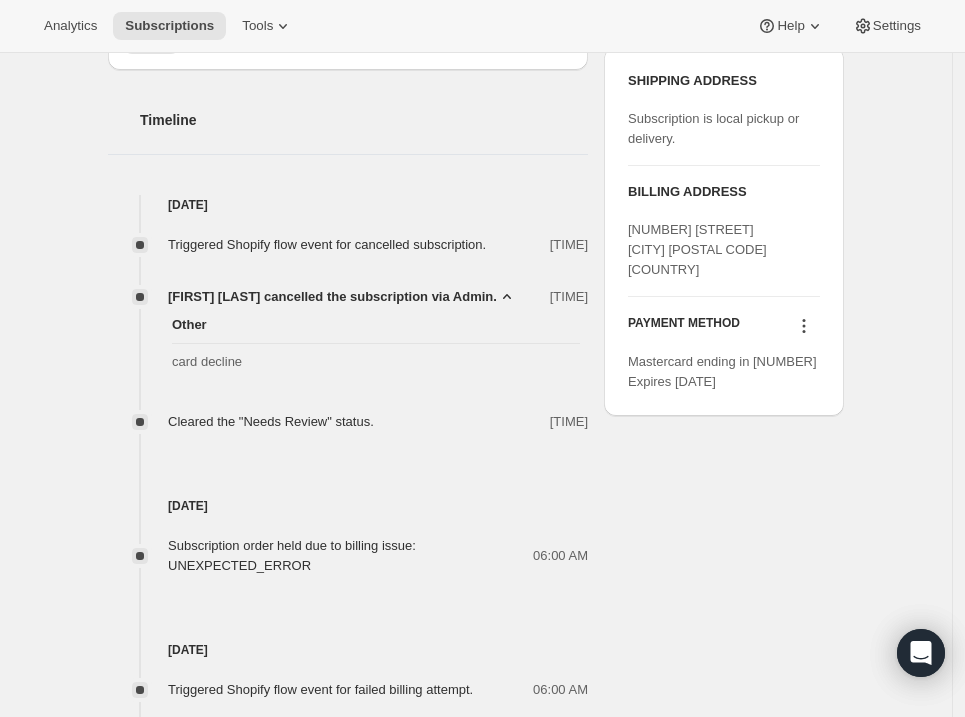 scroll, scrollTop: 954, scrollLeft: 0, axis: vertical 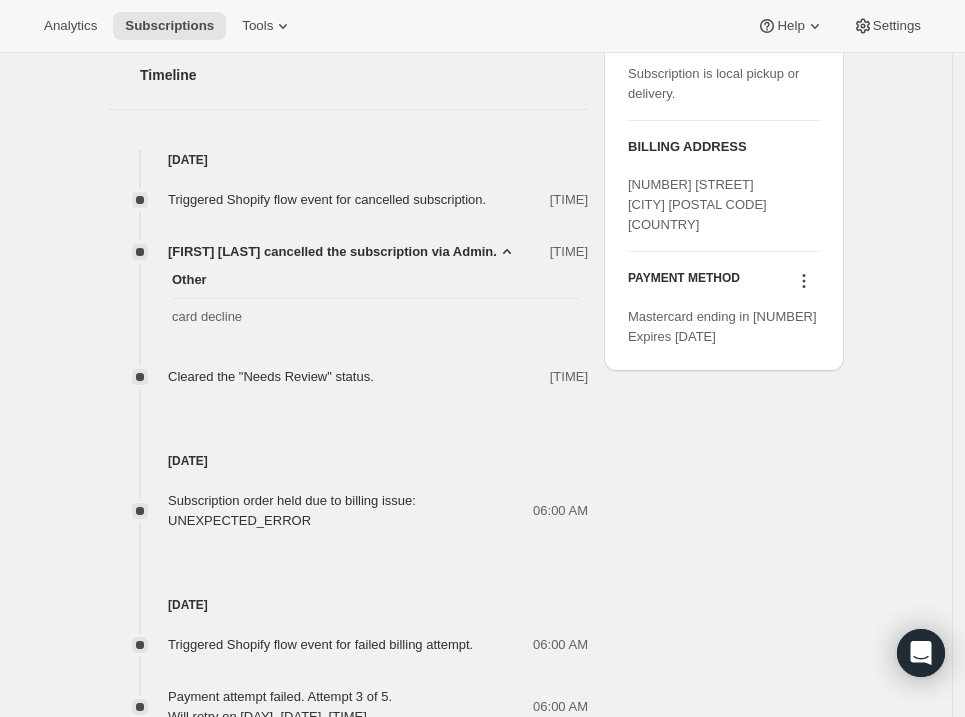 click 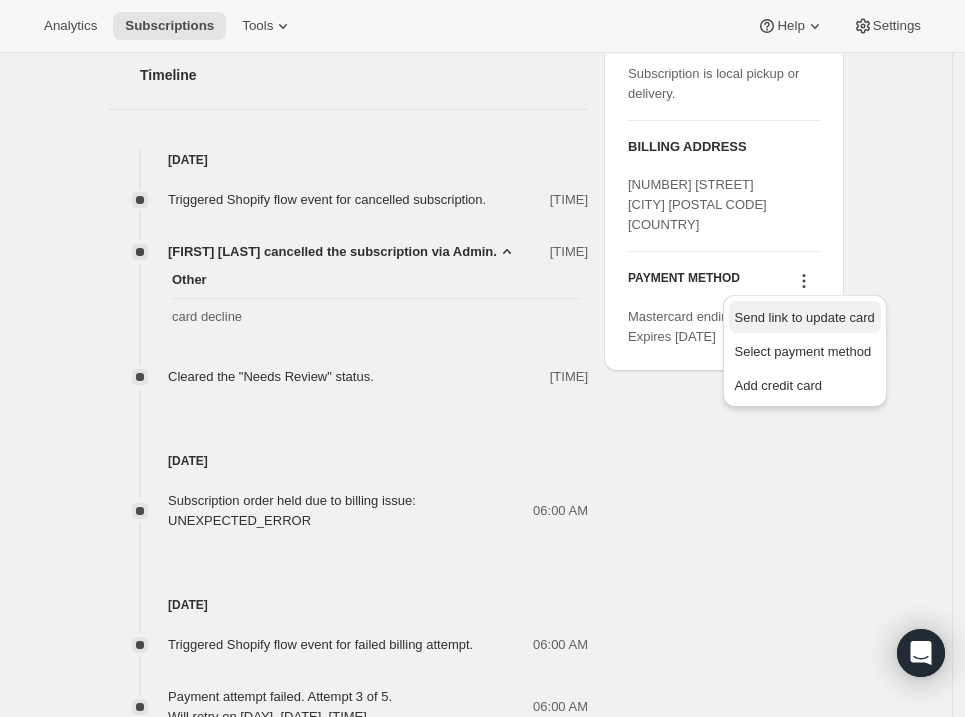 click on "Send link to update card" at bounding box center [805, 317] 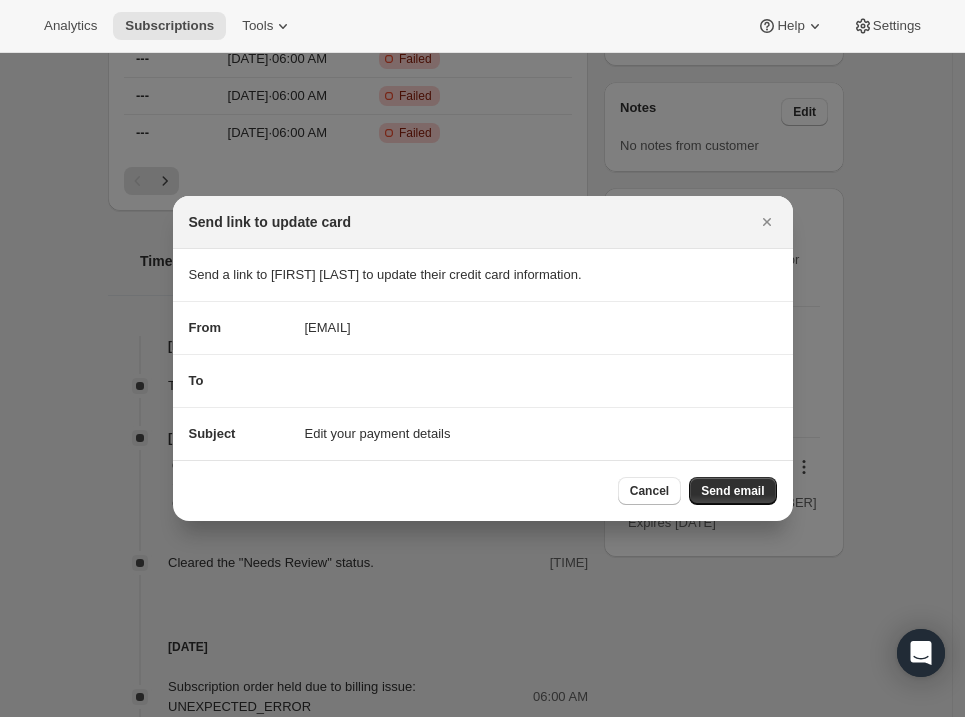 scroll, scrollTop: 954, scrollLeft: 0, axis: vertical 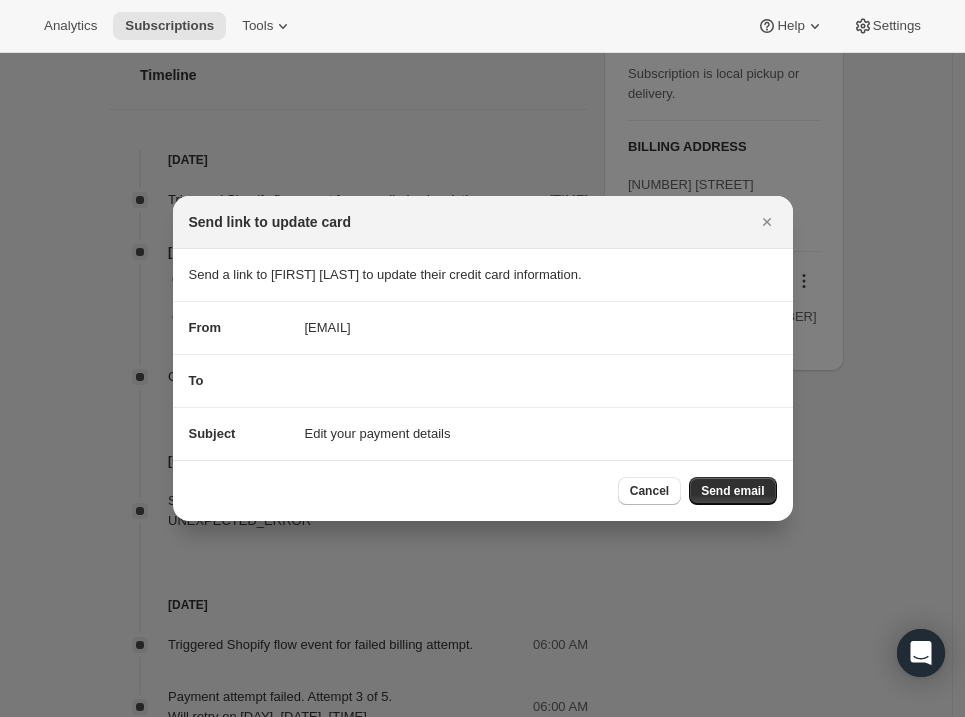 click on "To" at bounding box center [483, 381] 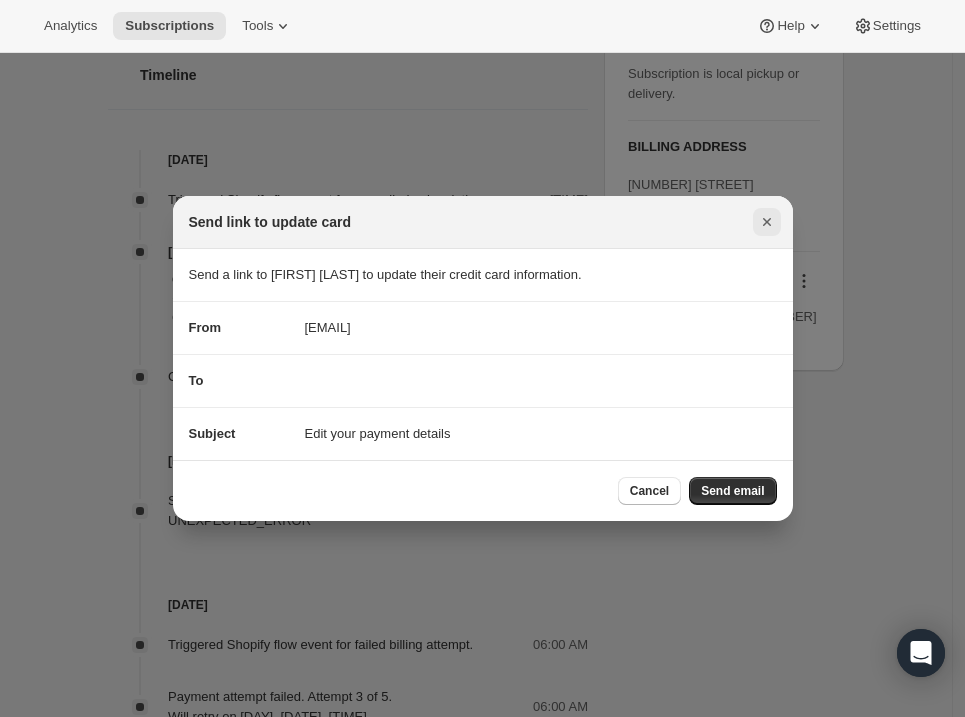 click 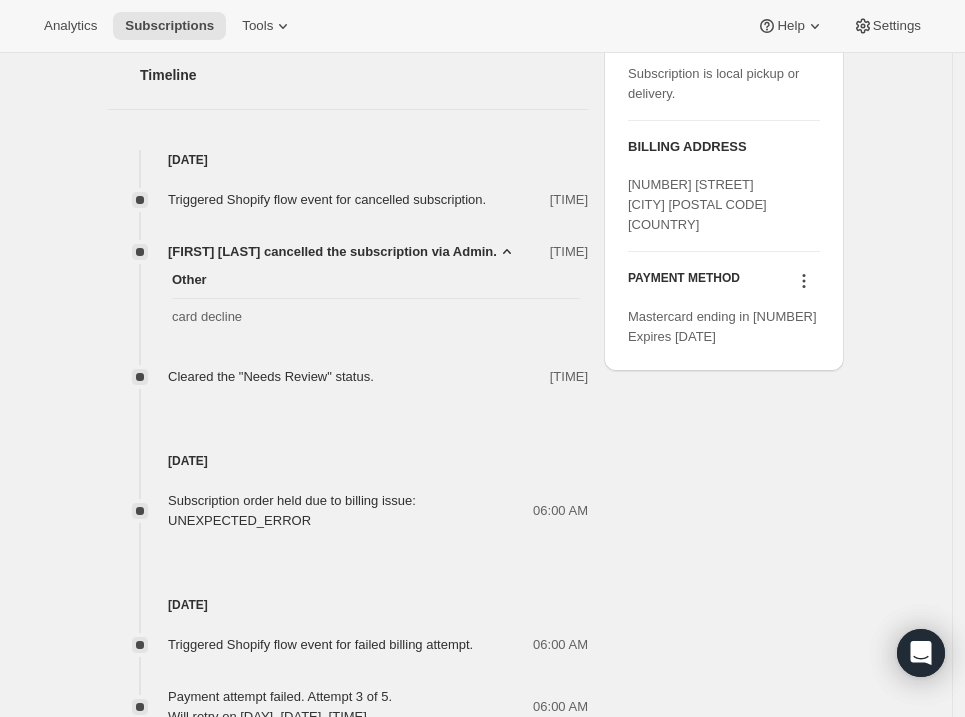 click on "Subscription #14501118256. This page is ready Subscription #14501118256 Success Recurring Cancelled Create order Update link sent to undefined Glenna   Shuppe glenna.shuppe@gmail.com · +19203970793 1 subscription $1,536.45 LTV 9 ORDERS $170.72 AOV Product Quantity Unit Price Price Annual Renewal: Brand Partner 1 $29.00 $29.00 Shipping $0.00 Sales tax (if applicable) is not displayed because it is calculated with each new order.   $29.00 Apply discount Add product Payment attempts Order Billing date Status Fulfillment --- May 27, 2025  ·  06:00 AM Critical Incomplete Failed --- May 23, 2025  ·  06:00 AM Critical Incomplete Failed --- May 21, 2025  ·  06:00 AM Critical Incomplete Failed Timeline Jun 17, 2025 Triggered Shopify flow event for cancelled subscription. 05:44 PM Erika Schievink cancelled the subscription via Admin.  05:44 PM Other card decline Cleared the "Needs Review" status. 05:44 PM May 27, 2025 Subscription order held due to billing issue: UNEXPECTED_ERROR 06:00 AM May 23, 2025 06:00 AM Add" at bounding box center (476, 170) 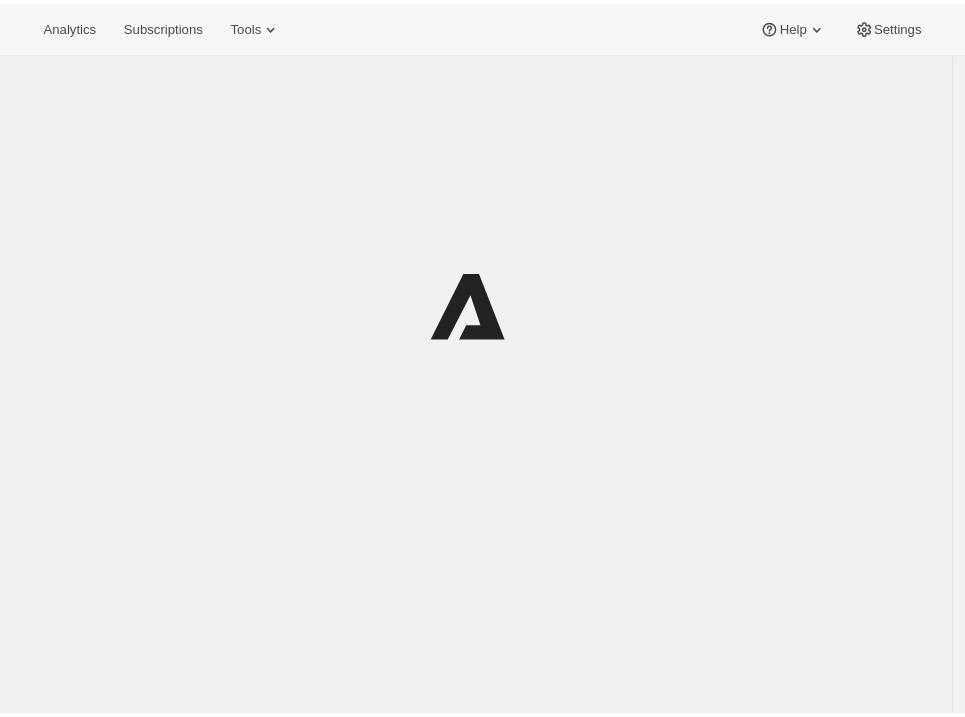 scroll, scrollTop: 0, scrollLeft: 0, axis: both 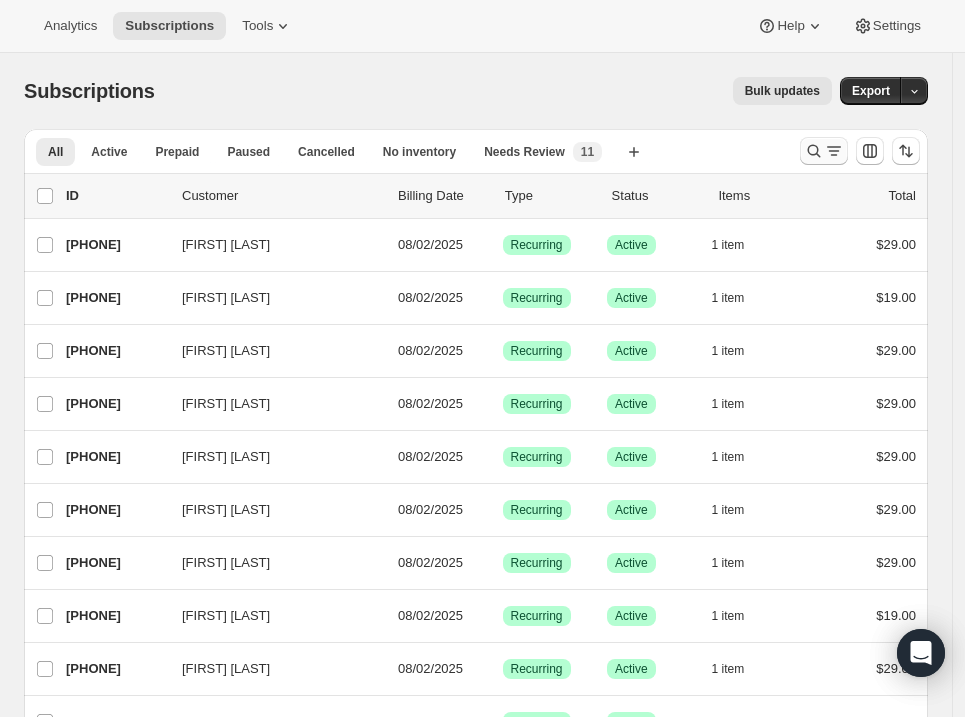click at bounding box center [824, 151] 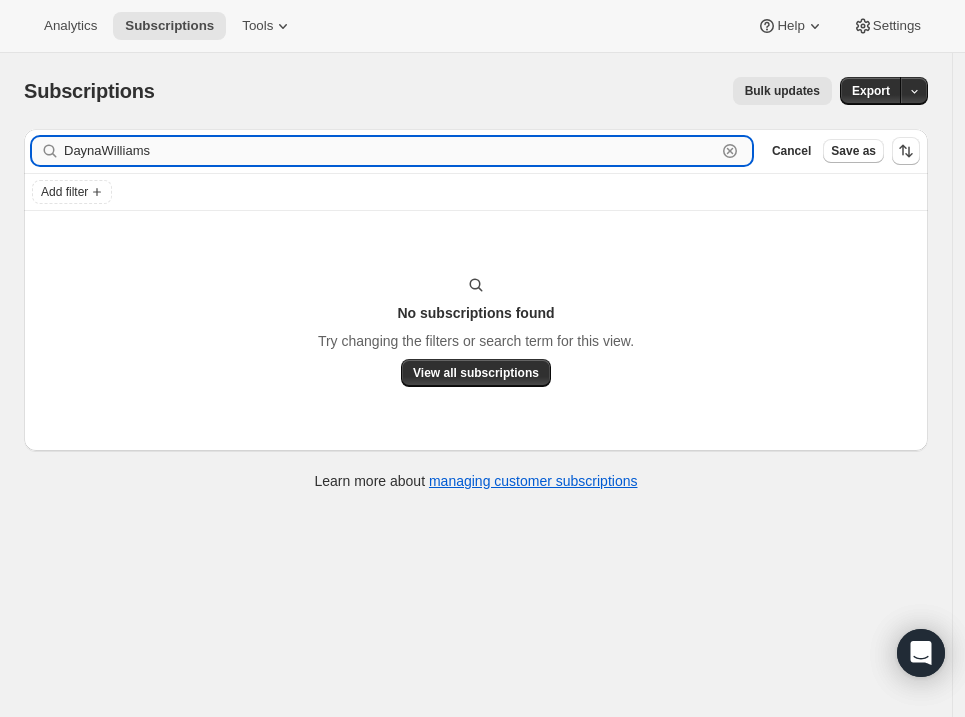 click on "DaynaWilliams" at bounding box center [390, 151] 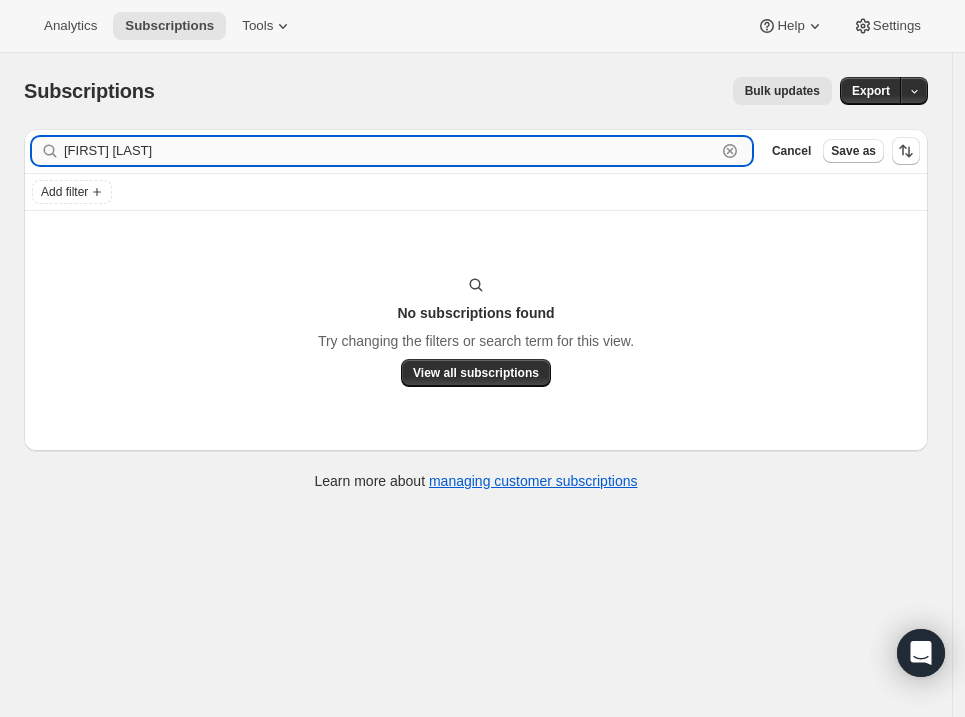 type on "[FIRST] [LAST]" 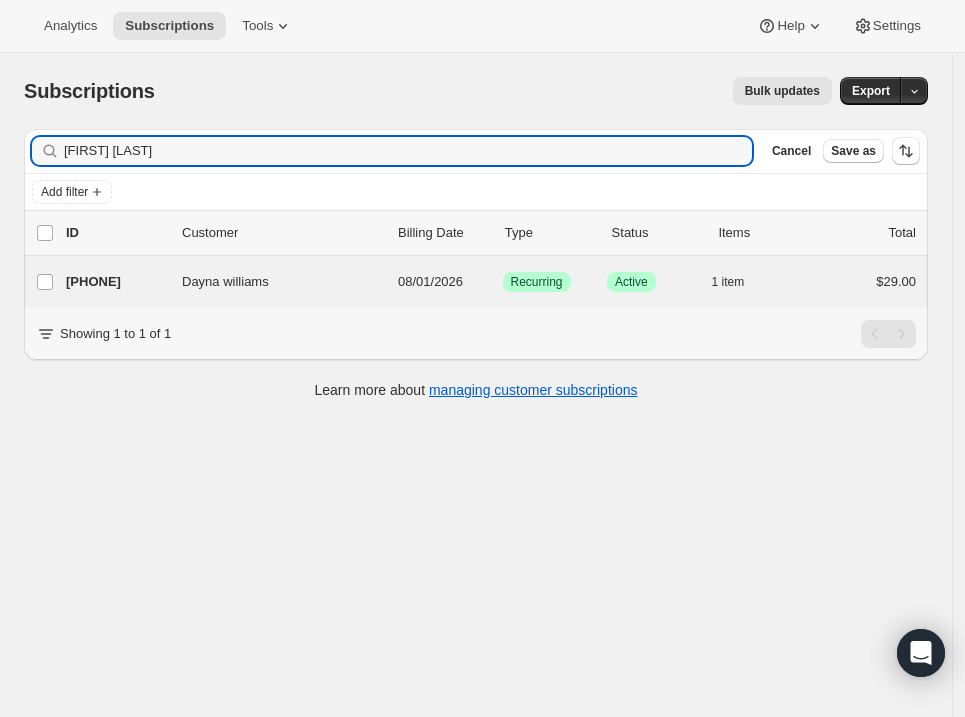 click on "Dayna williams [PHONE] Dayna williams [MONTH]/[DAY]/[YEAR] Success Recurring Success Active 1   item $29.00" at bounding box center (476, 282) 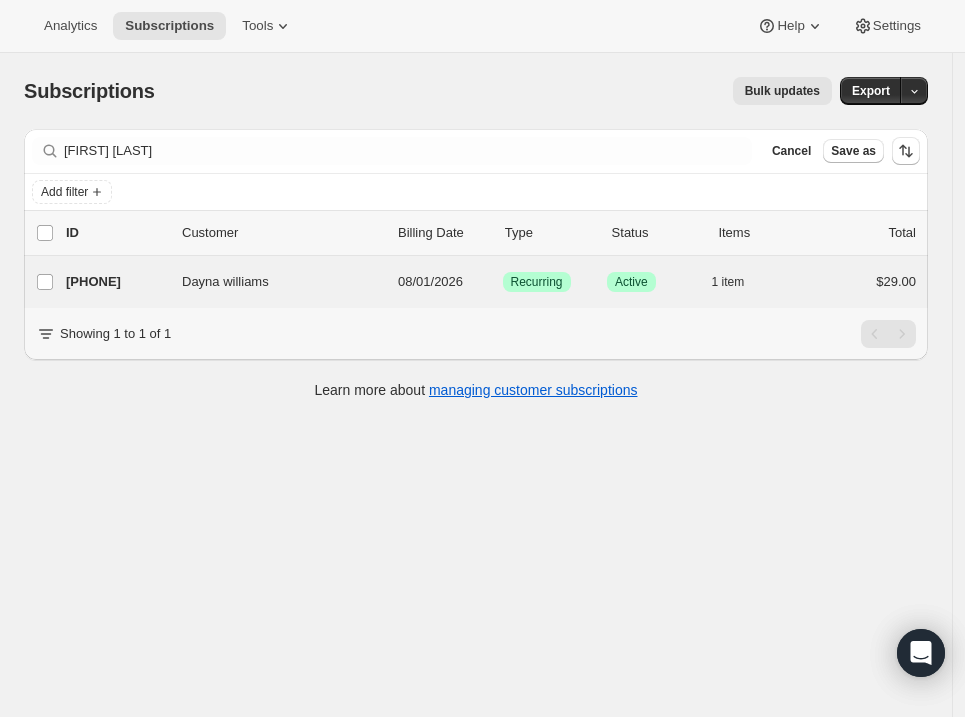 click on "Dayna williams [PHONE] Dayna williams [MONTH]/[DAY]/[YEAR] Success Recurring Success Active 1   item $29.00" at bounding box center (476, 282) 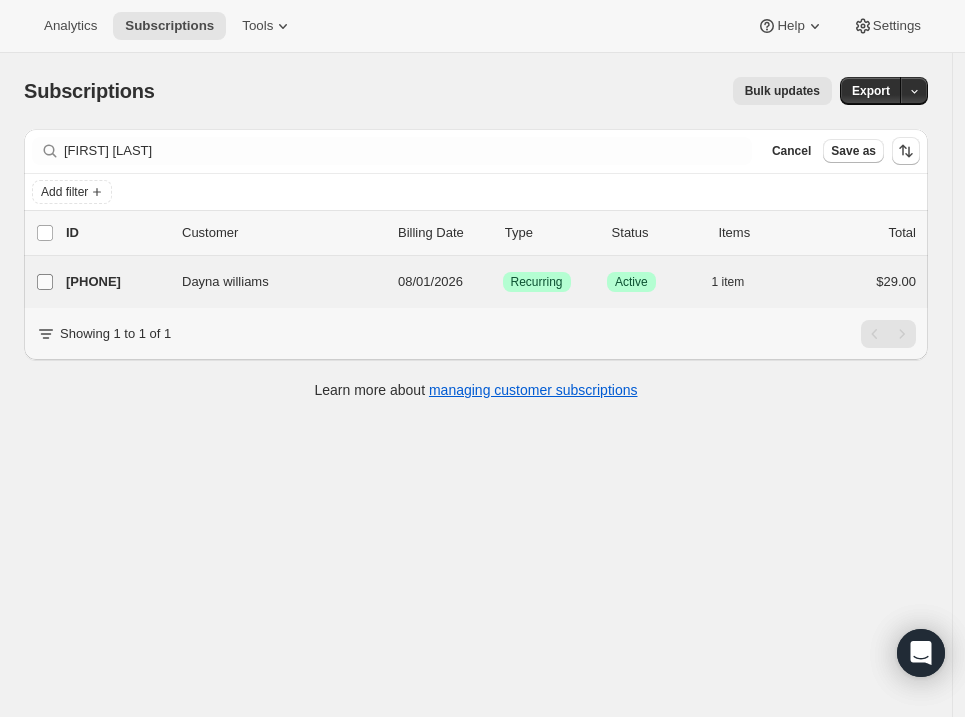 click on "Dayna williams" at bounding box center (45, 282) 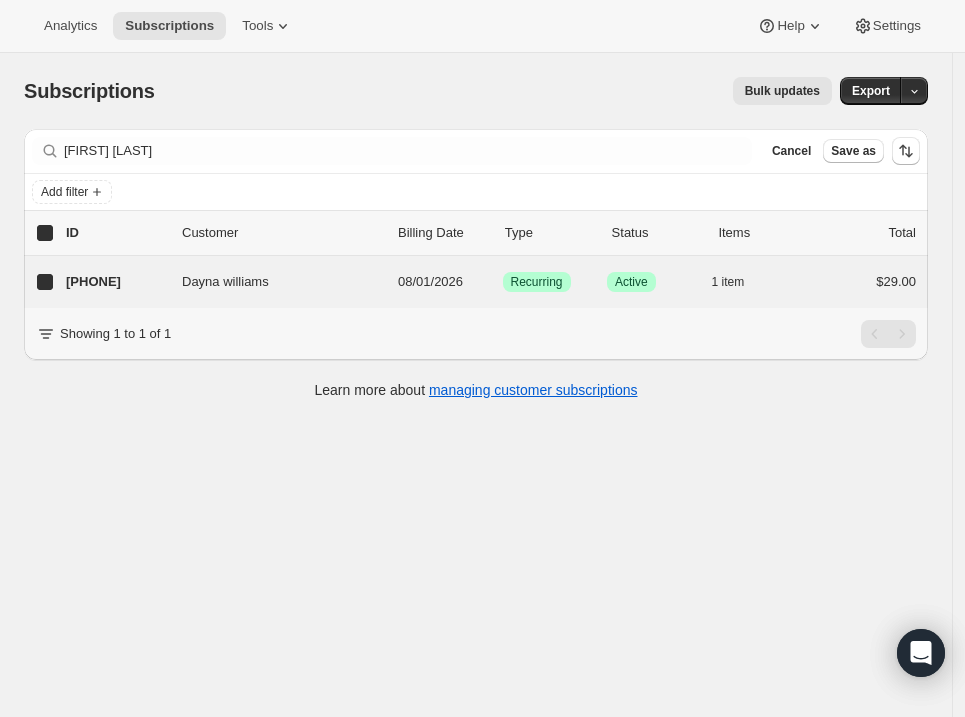 checkbox on "true" 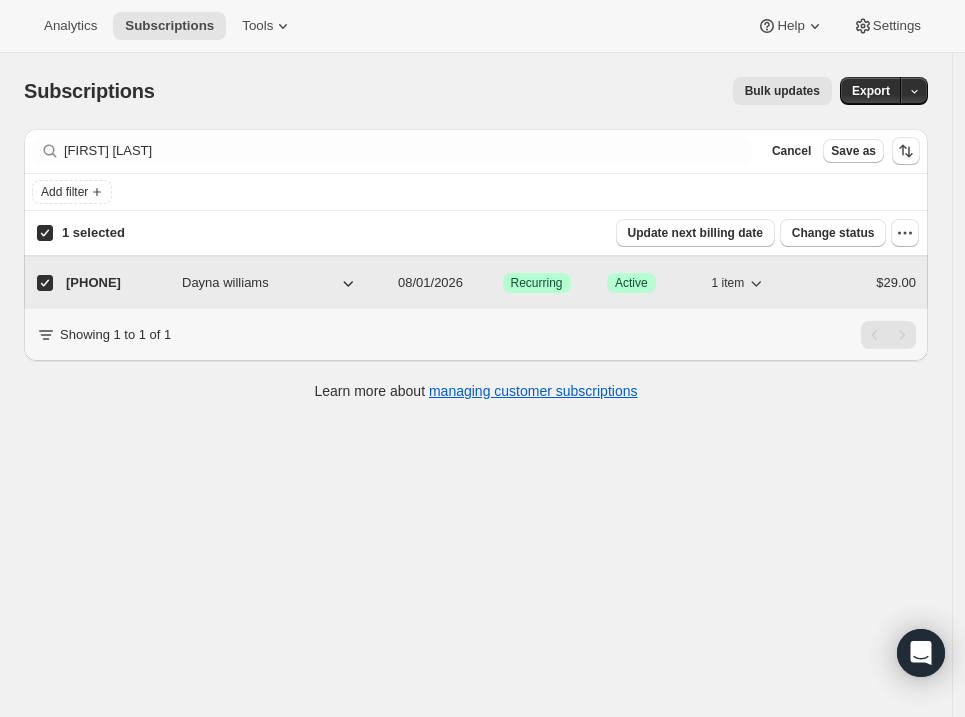 click on "[PHONE]" at bounding box center (116, 283) 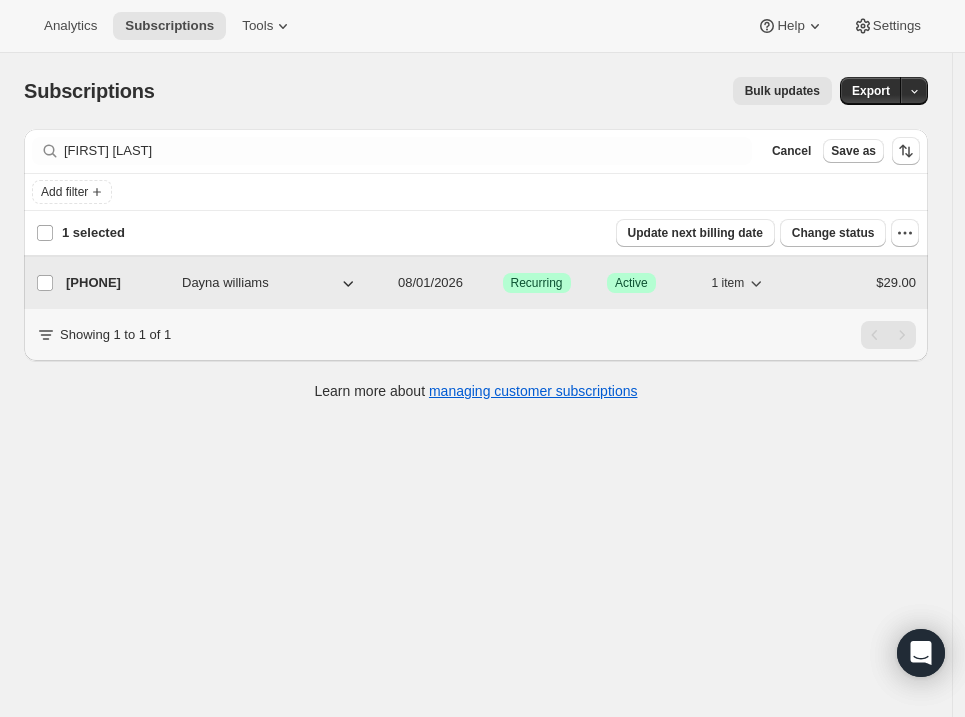 checkbox on "false" 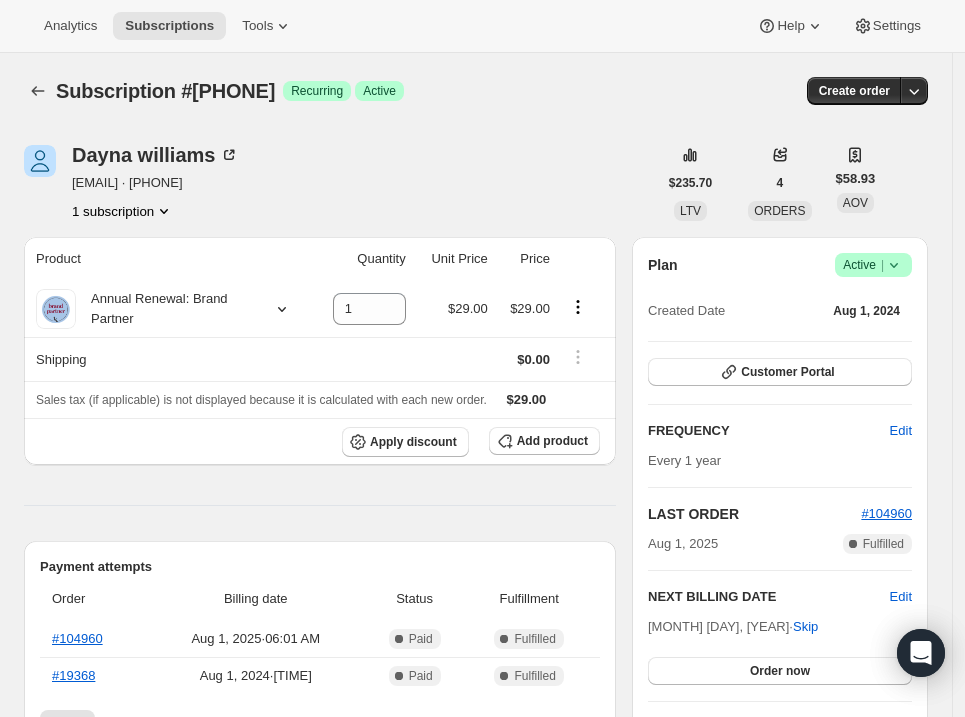 click 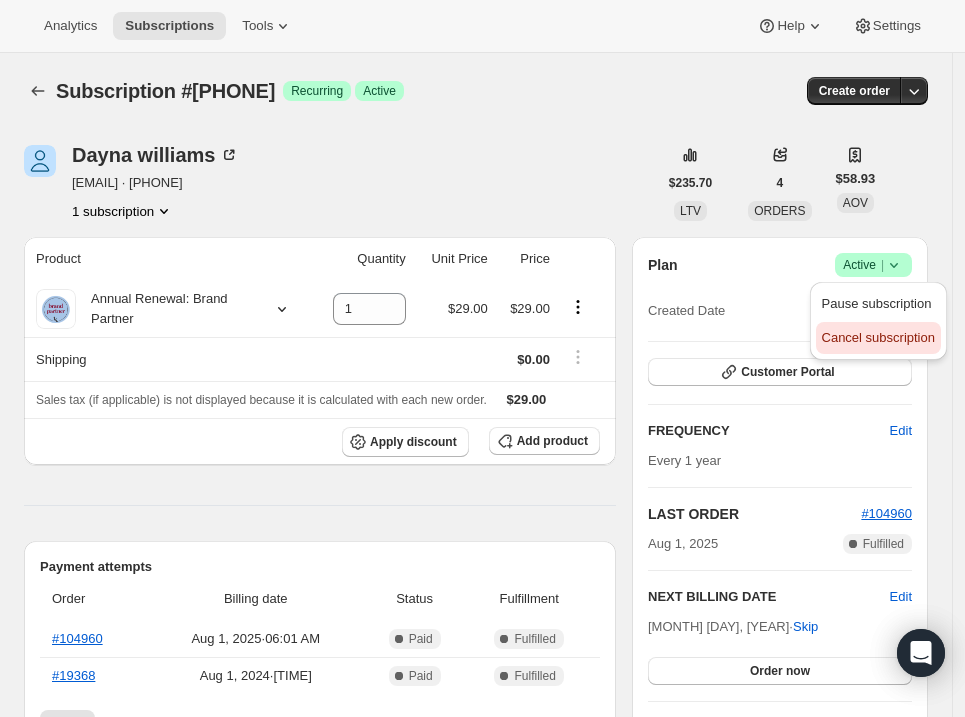 click on "Cancel subscription" at bounding box center [878, 337] 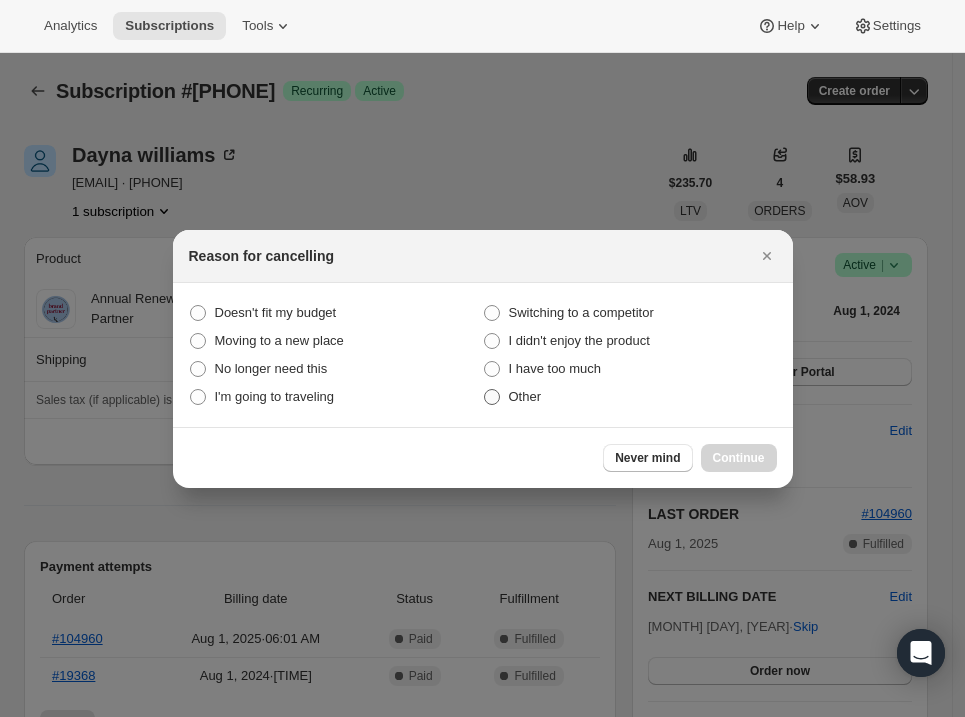 click at bounding box center (492, 397) 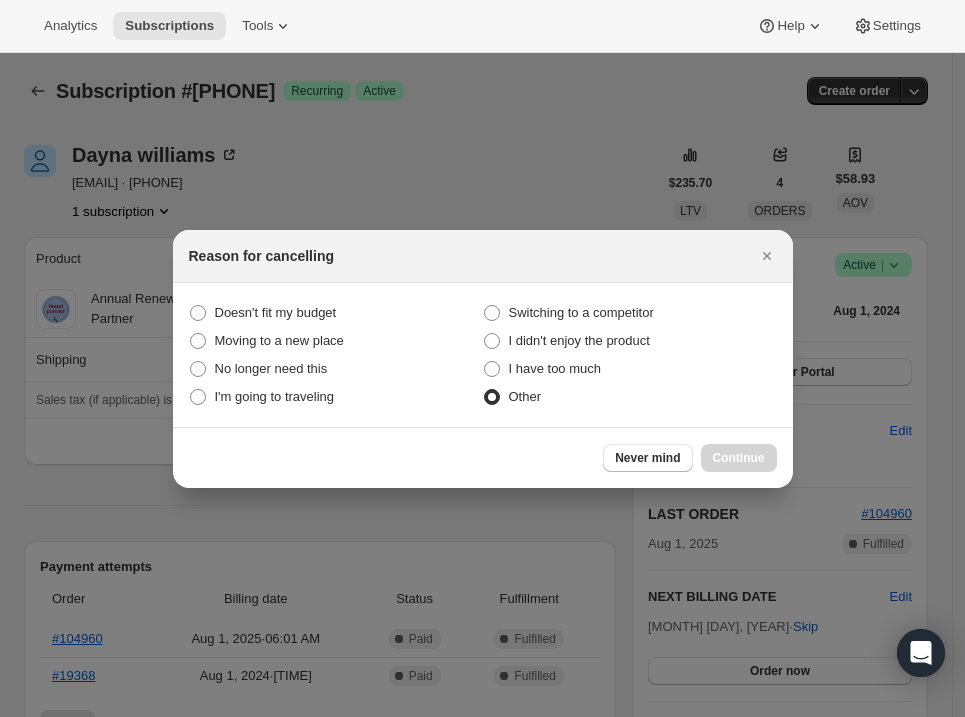 radio on "true" 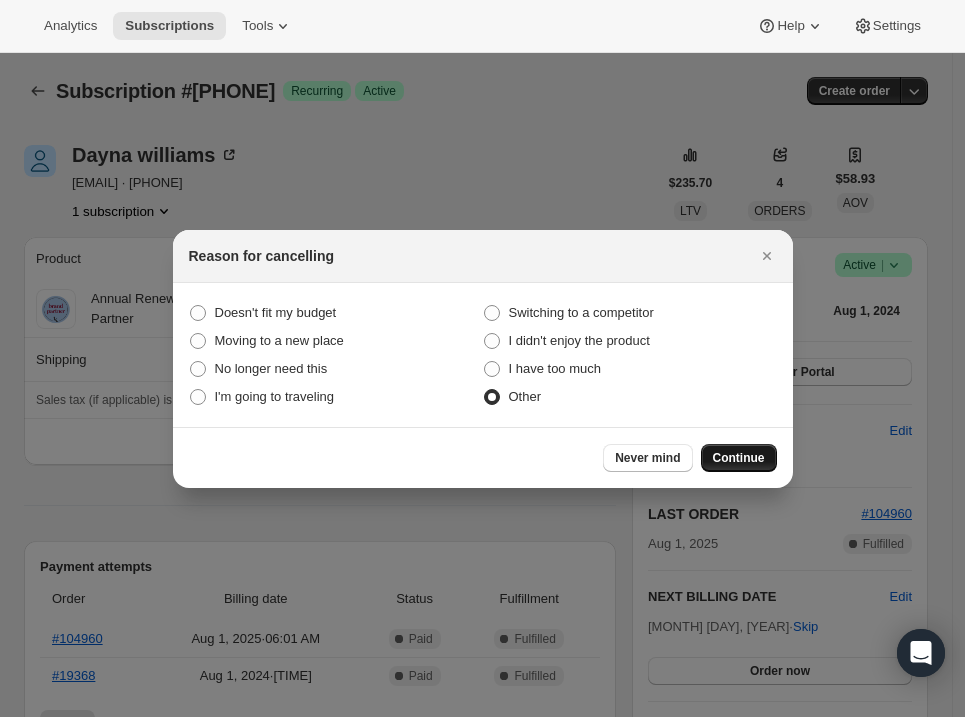 click on "Continue" at bounding box center (739, 458) 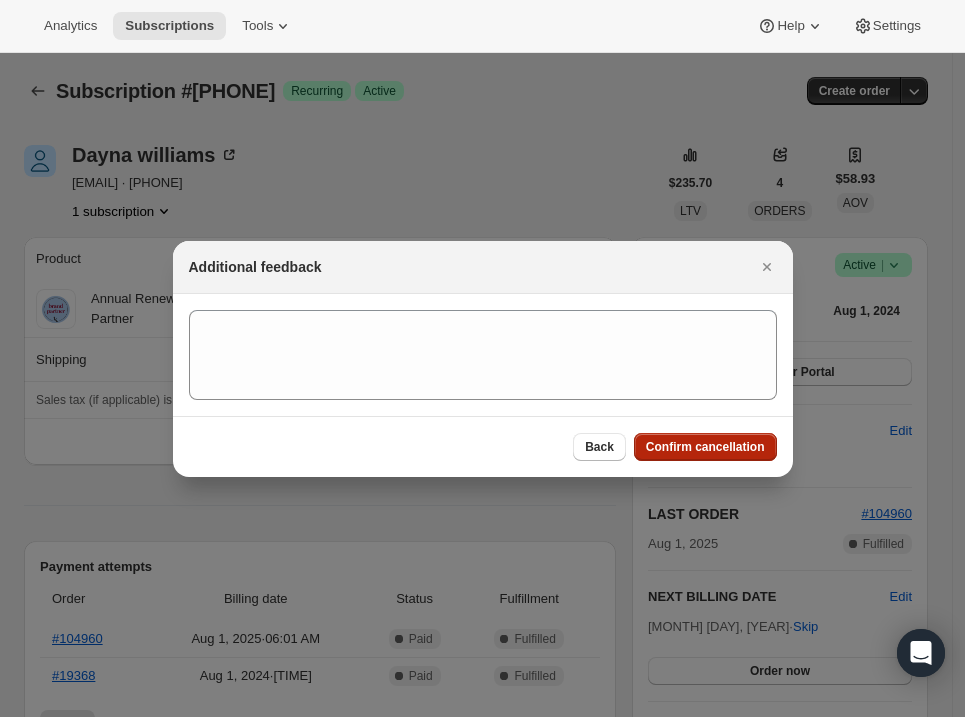 click on "Confirm cancellation" at bounding box center [705, 447] 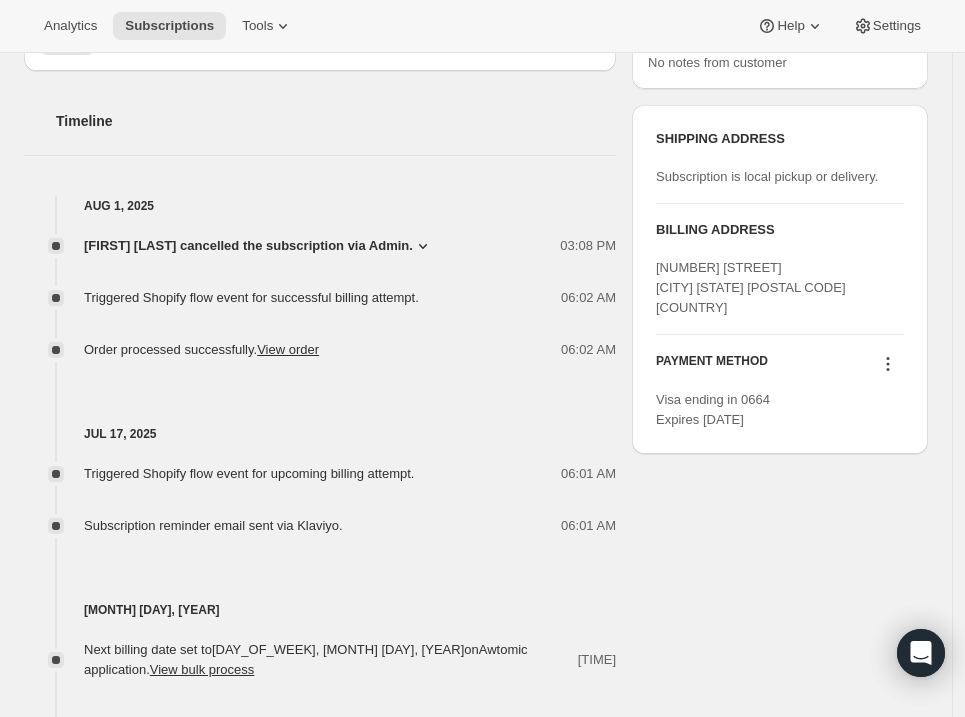 scroll, scrollTop: 919, scrollLeft: 0, axis: vertical 